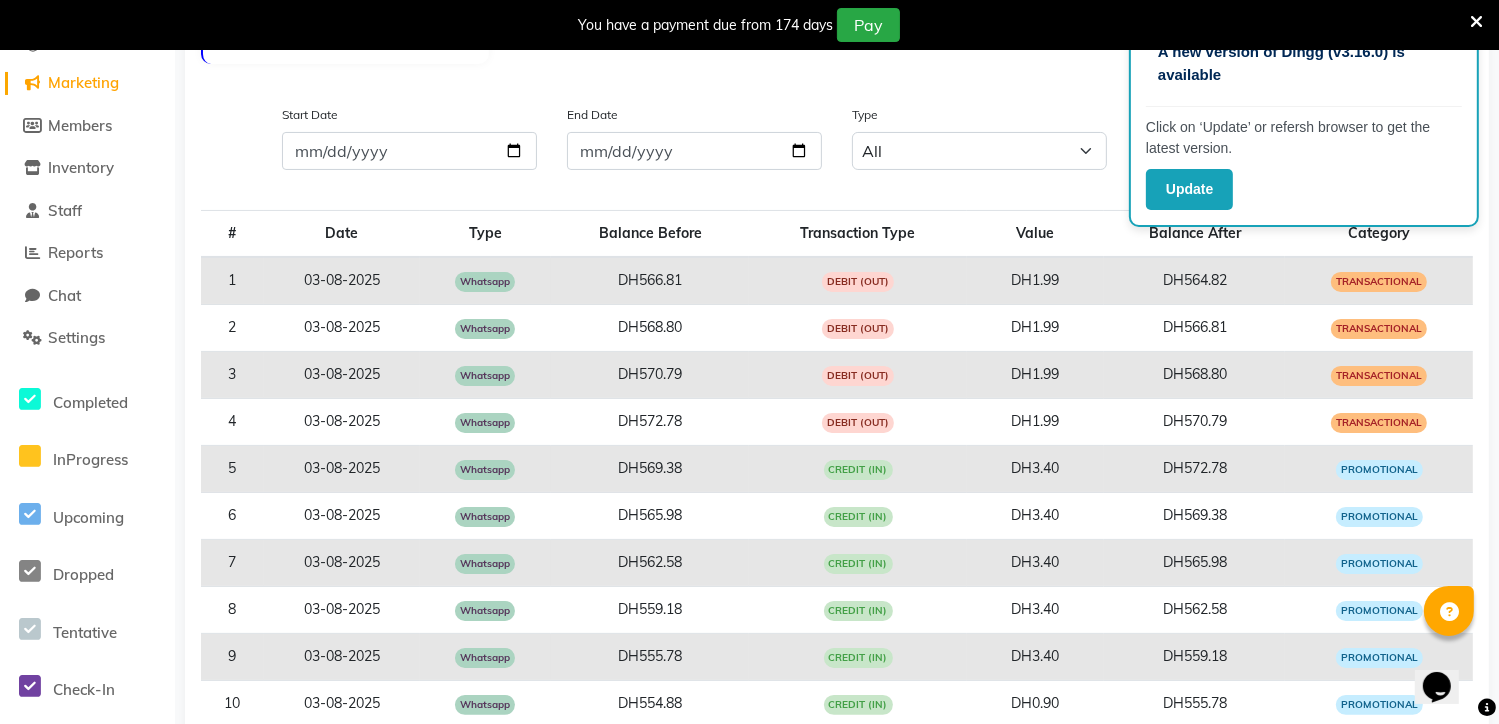 scroll, scrollTop: 0, scrollLeft: 0, axis: both 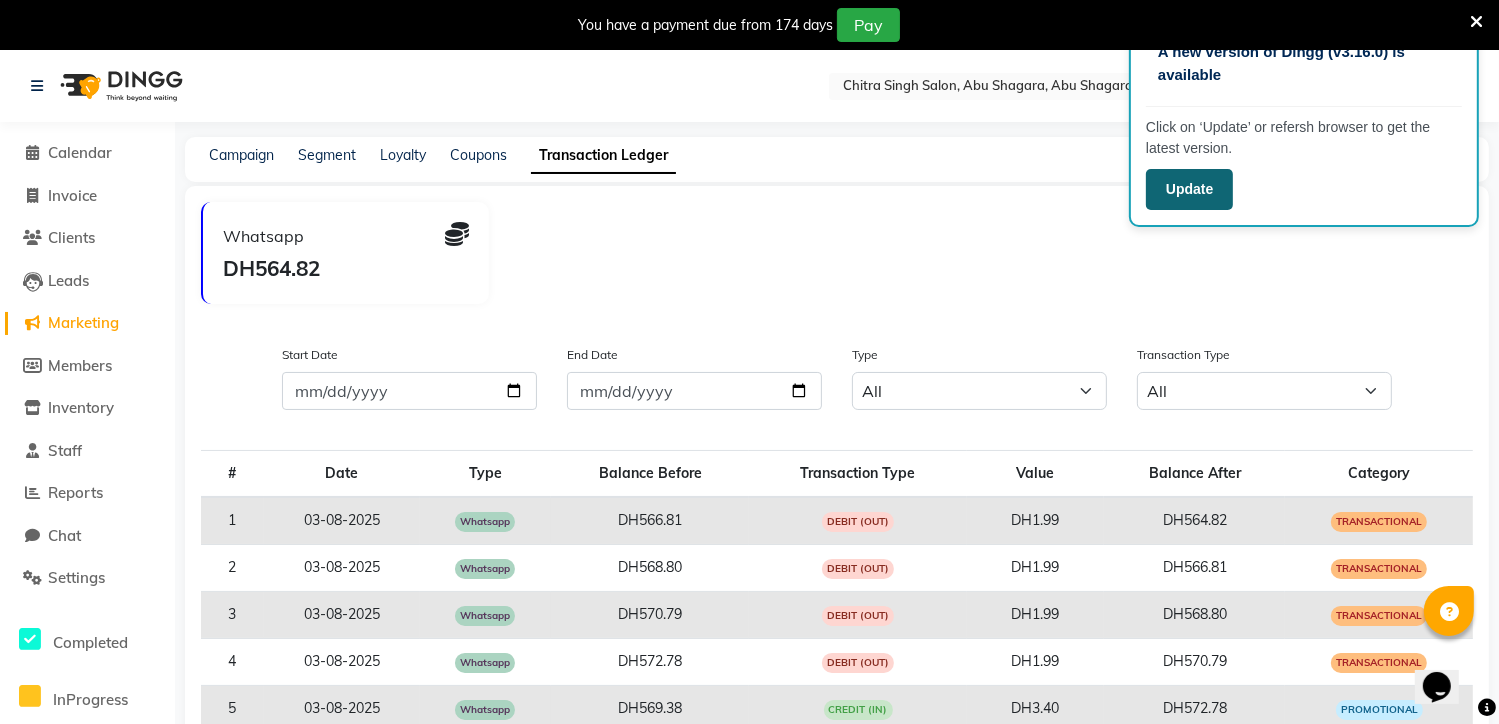 click on "Update" 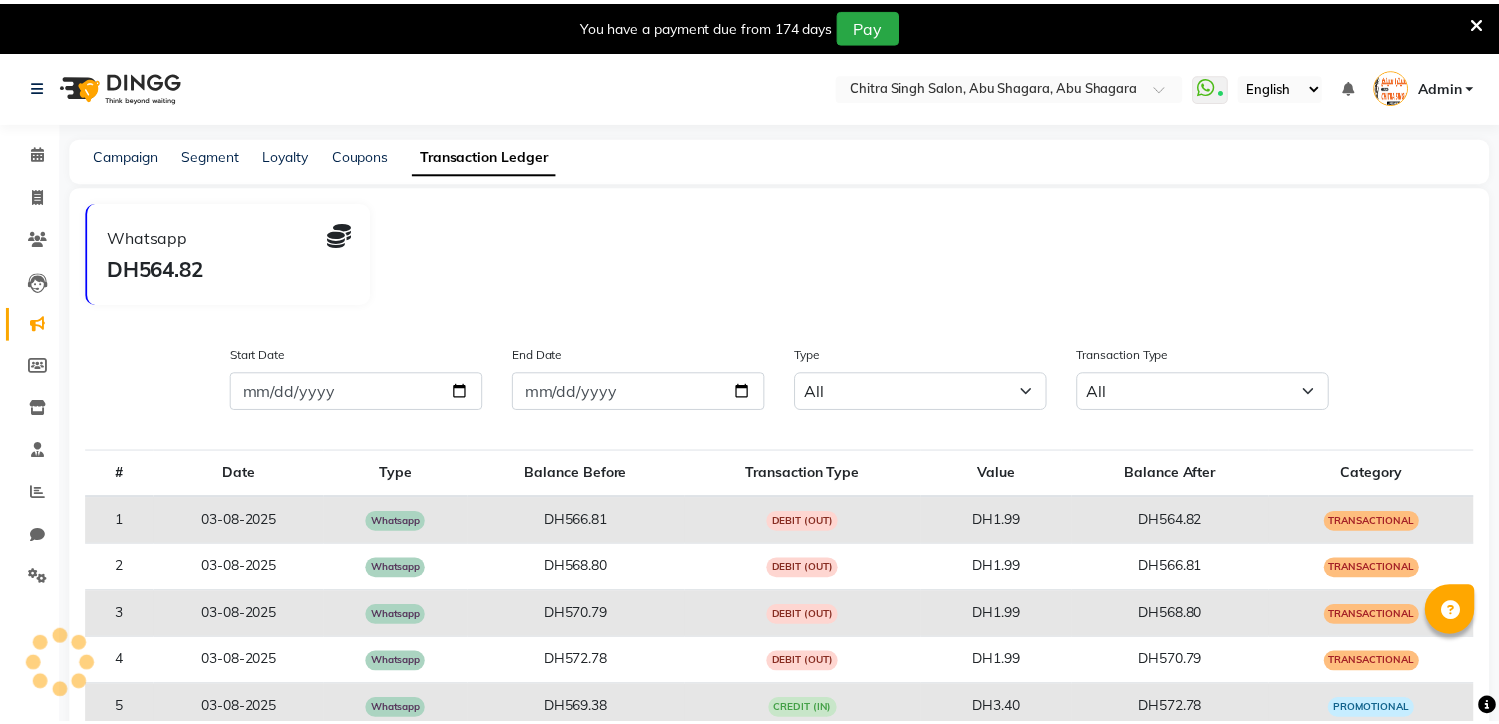 scroll, scrollTop: 0, scrollLeft: 0, axis: both 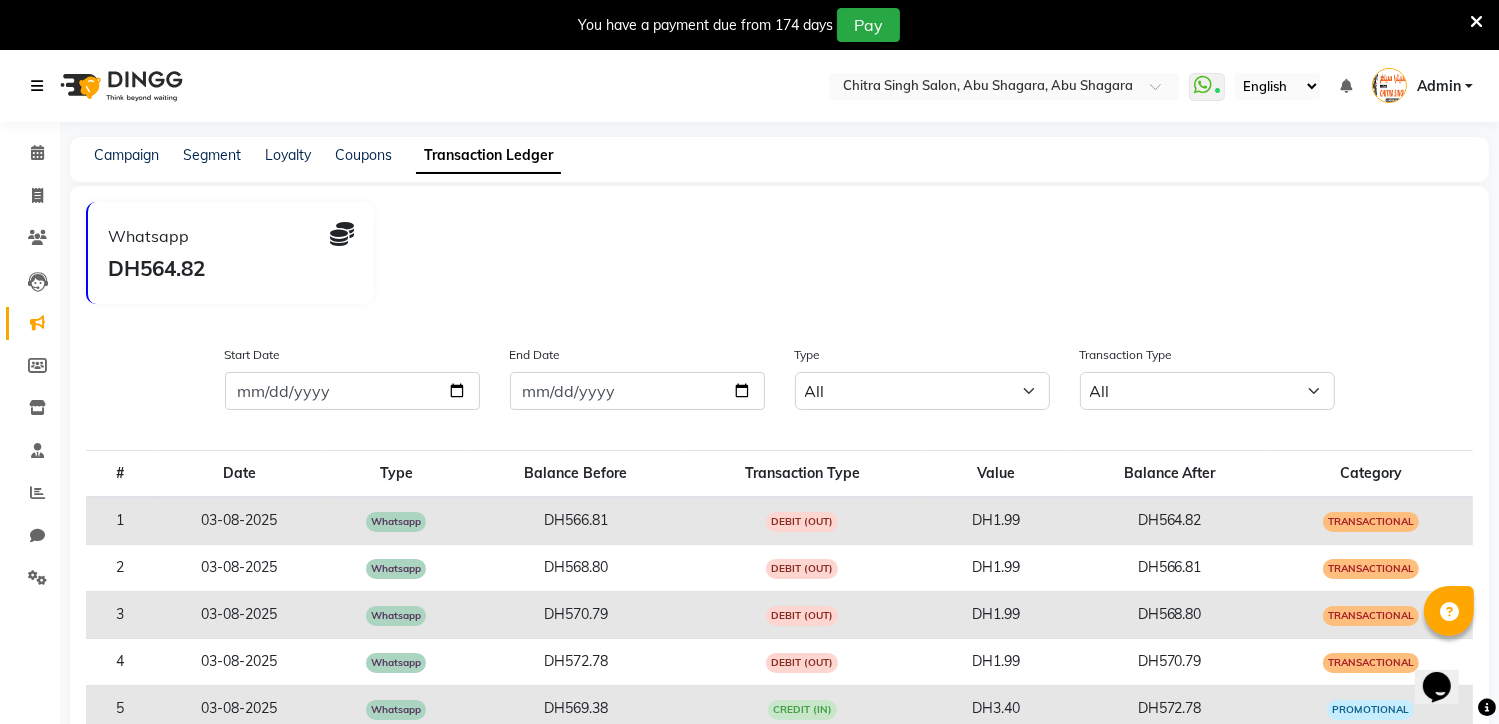 click at bounding box center [37, 86] 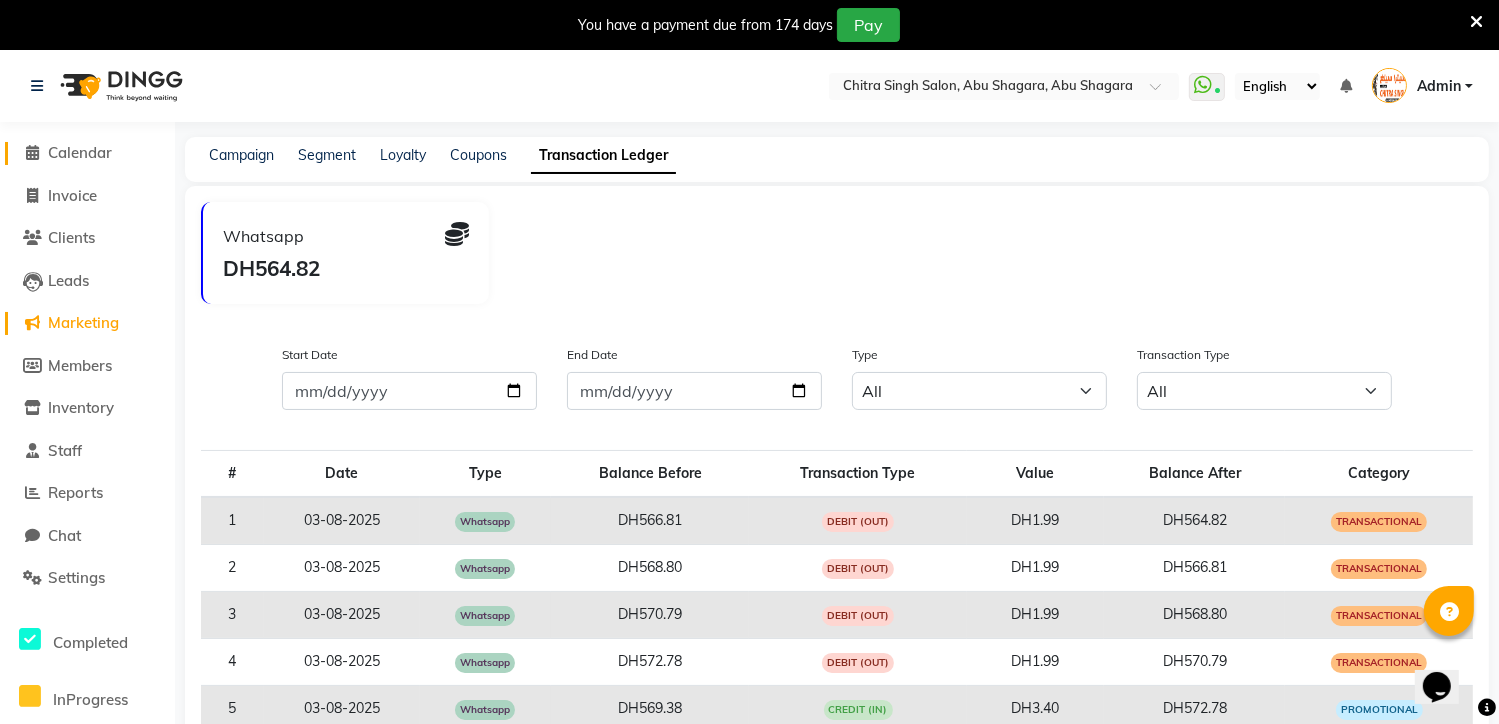 click 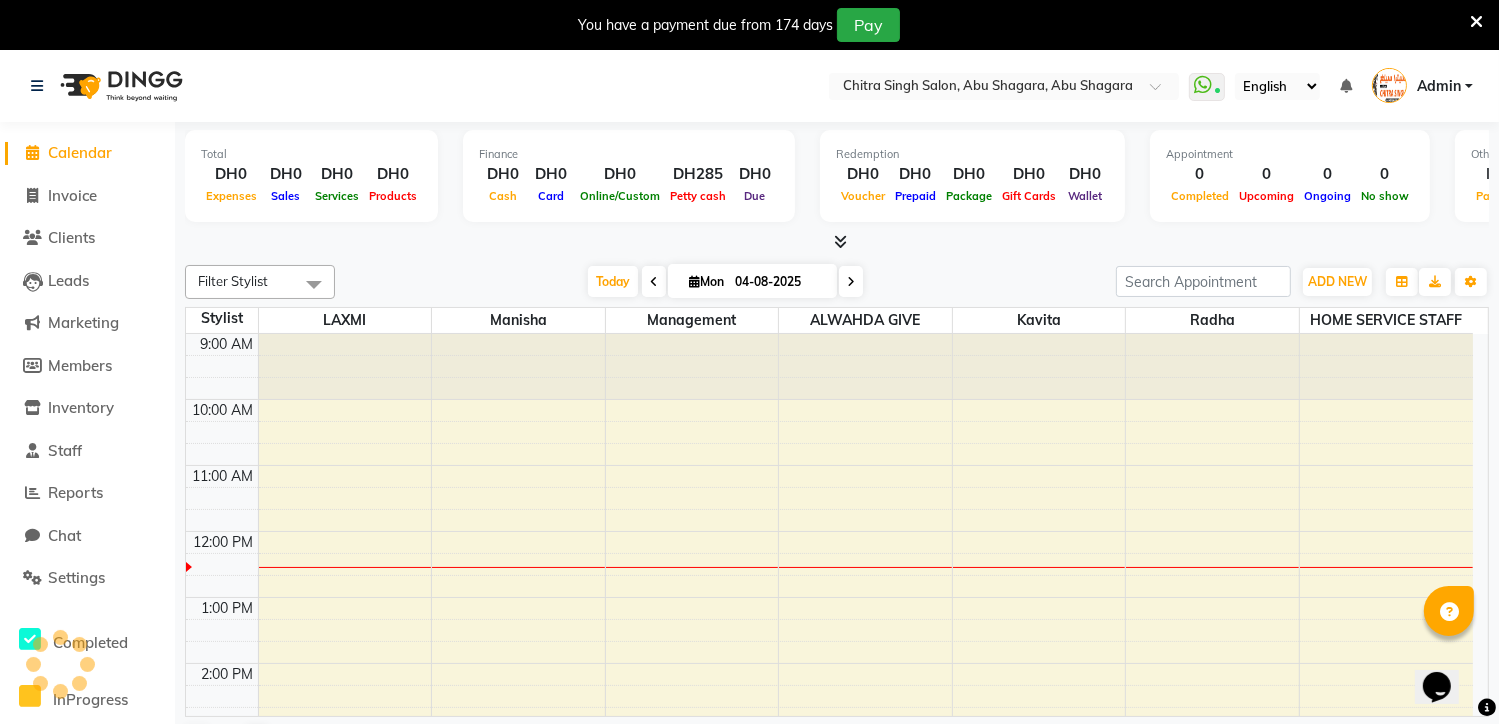 scroll, scrollTop: 0, scrollLeft: 0, axis: both 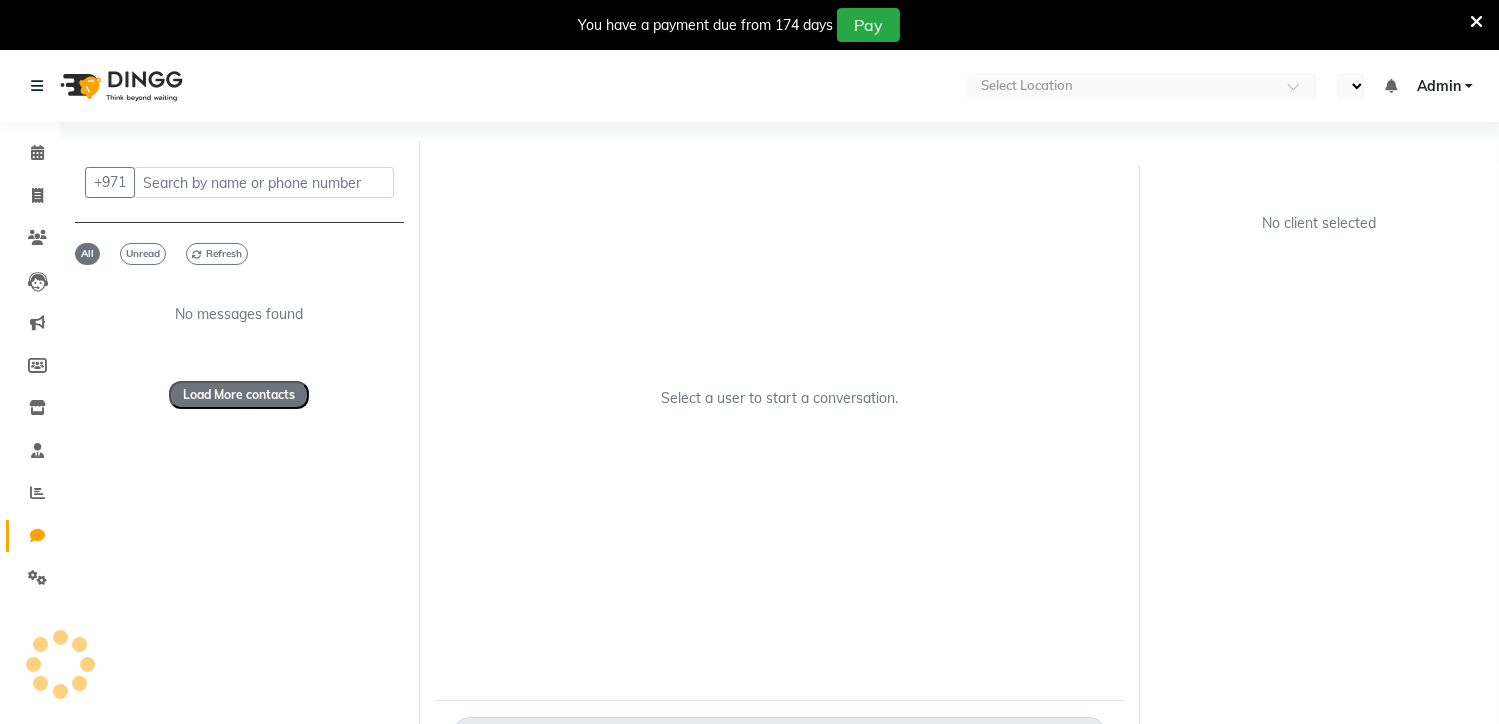 select on "en" 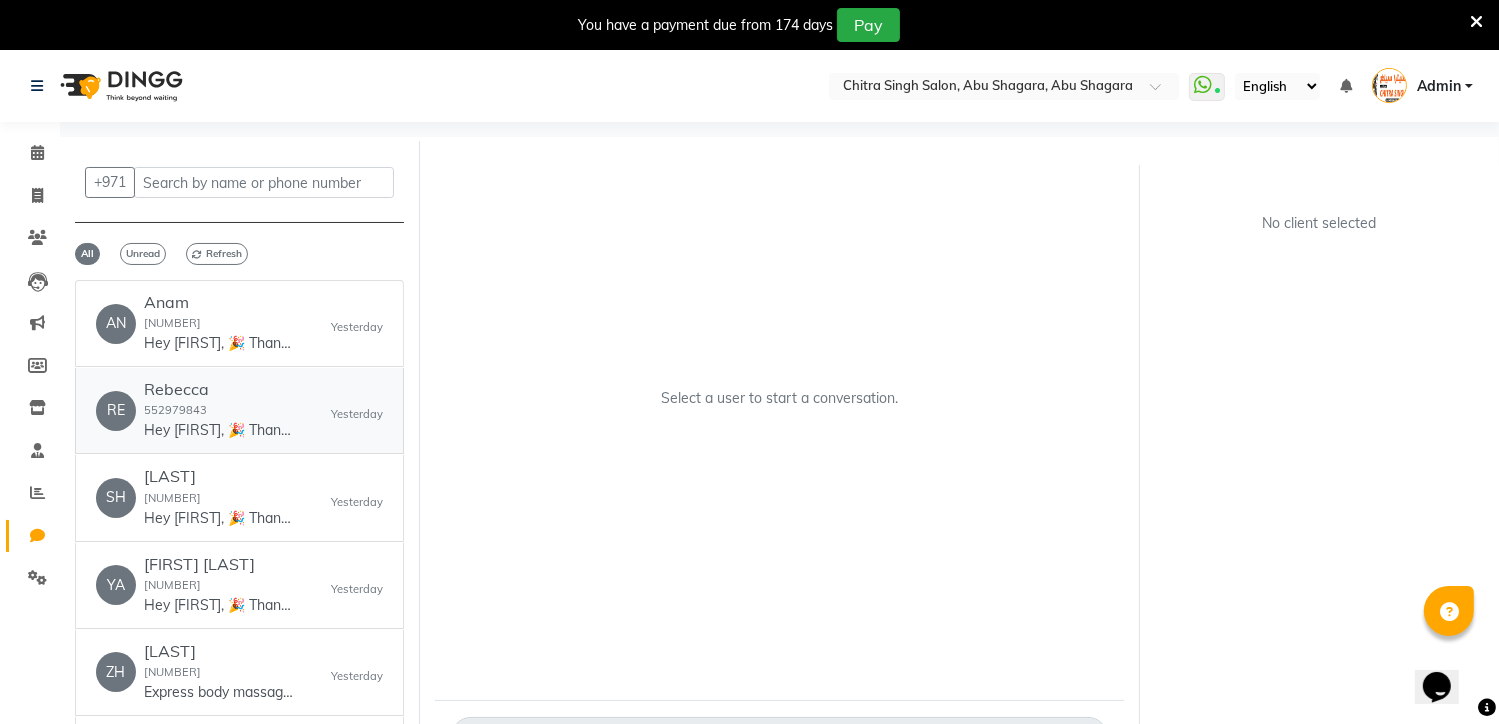 scroll, scrollTop: 0, scrollLeft: 0, axis: both 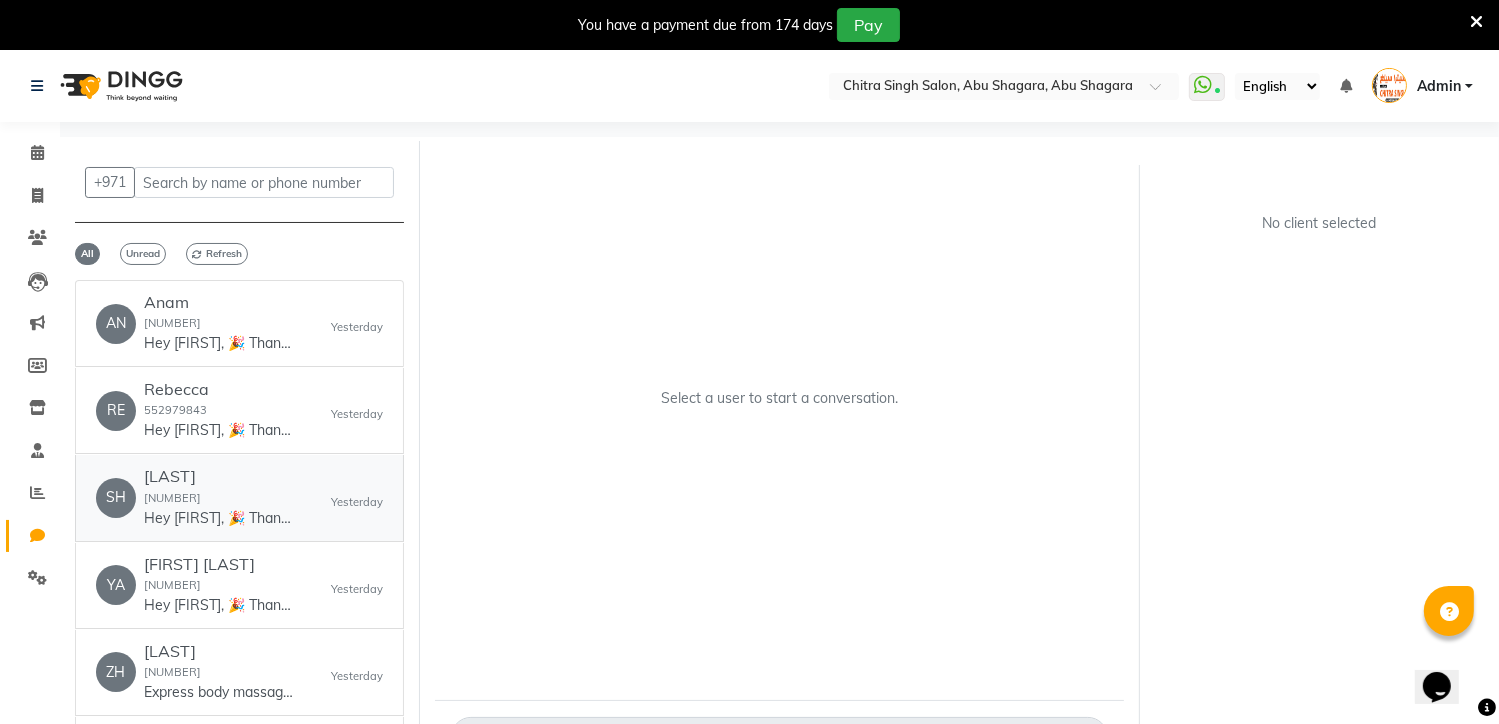click on "[LAST]" 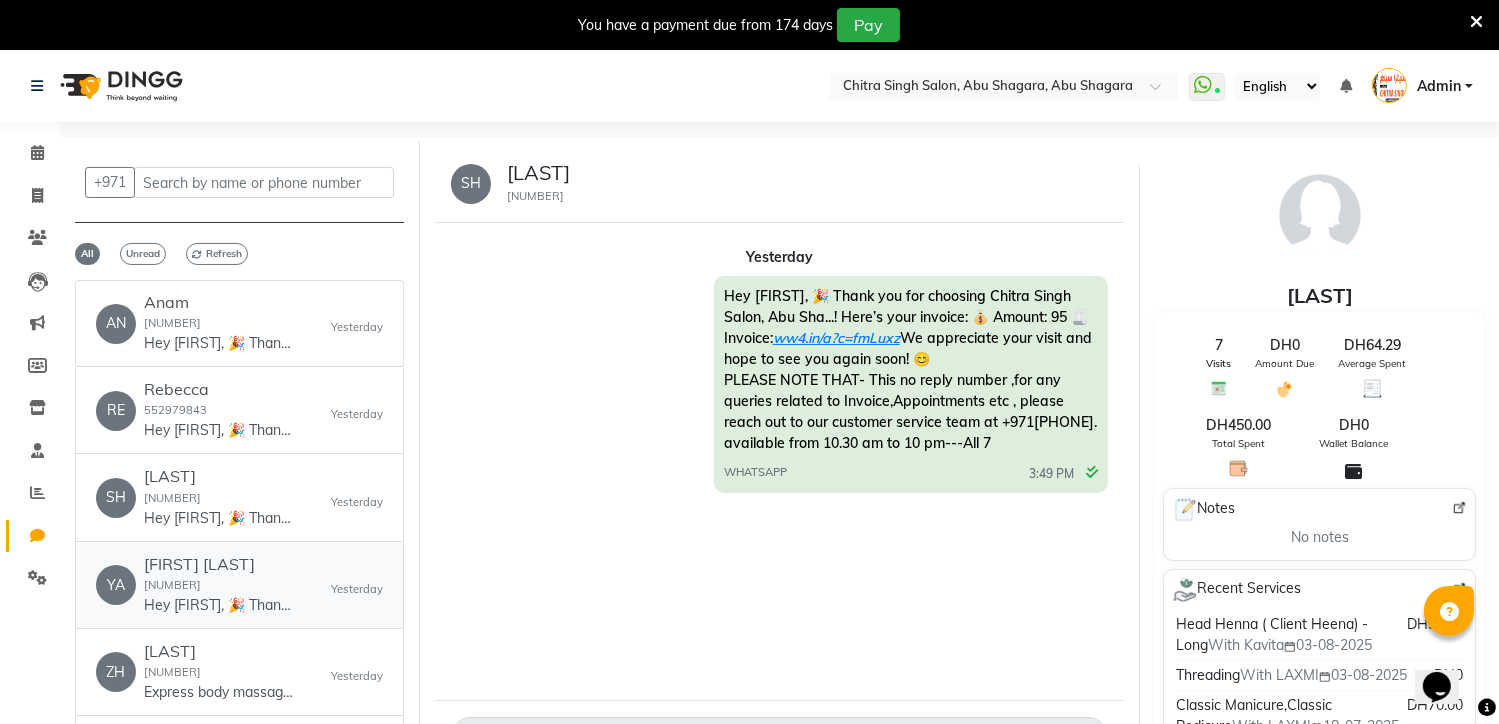 click on "YA [FIRST] [LAST] [SSN] Hey [FIRST], 🎉 Thank you for choosing Chitra Singh Salon, Abu Sha...! Here’s your invoice: 💰 Amount: 60 🧾 Invoice: ww4.in/a?c=0gc2WV We appreciate your visit and hope to see you again soon! 😊
PLEASE NOTE THAT- This no reply number ,for any queries related to Invoice,Appointments etc , please reach out to our customer service team at +971[PHONE]. available from 10.30 am to 10 pm---All 7   Yesterday" 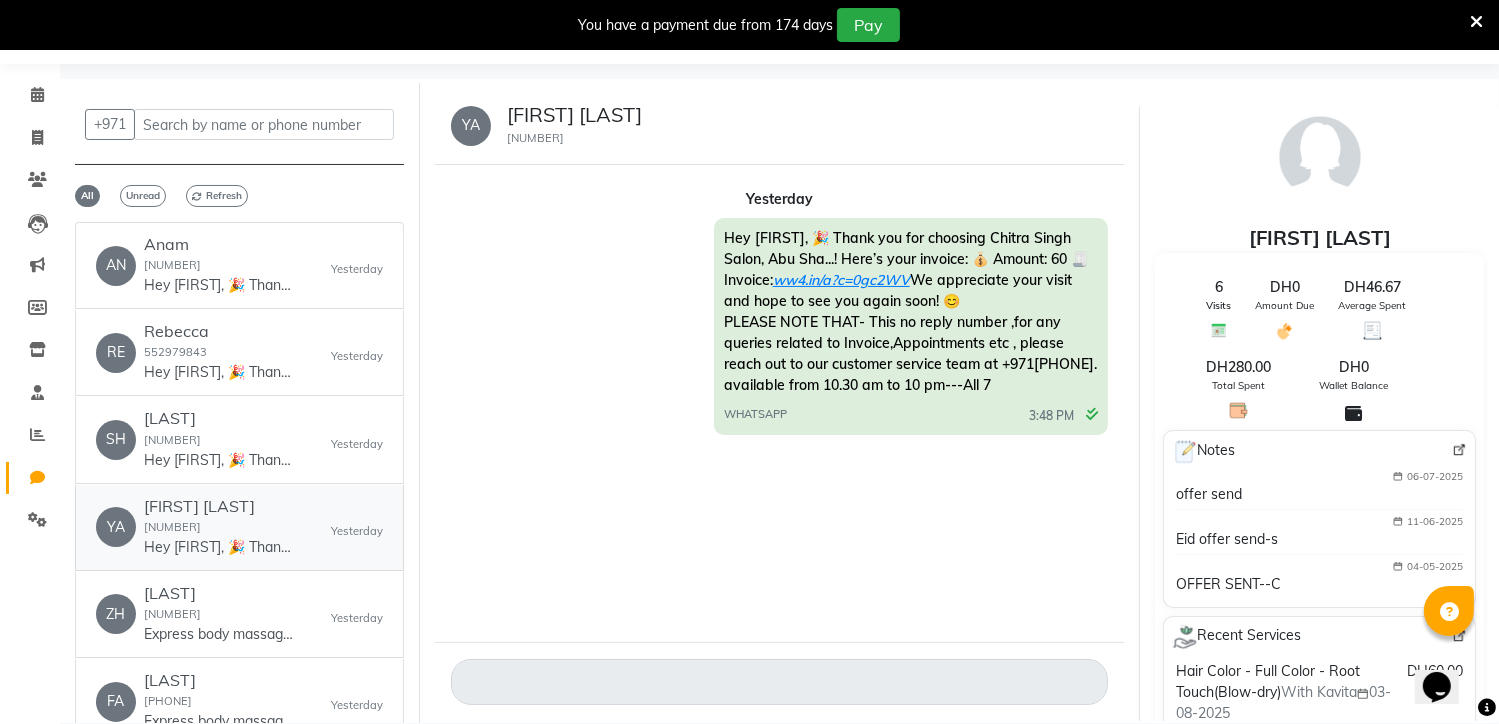 scroll, scrollTop: 64, scrollLeft: 0, axis: vertical 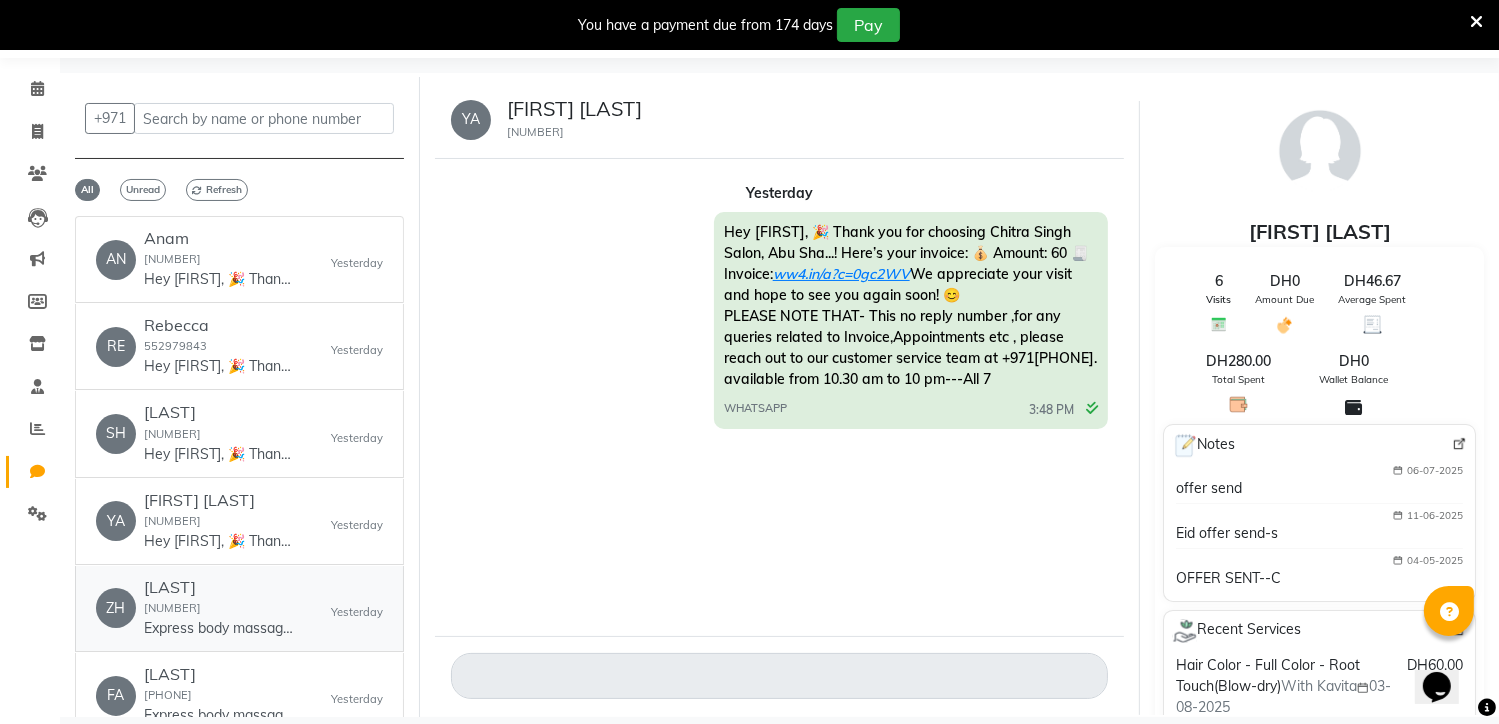 click on "ZH [FIRST] [NUMBER] Express body massage in just 50 dhs.To know more about offers -call [PHONE]   Yesterday" 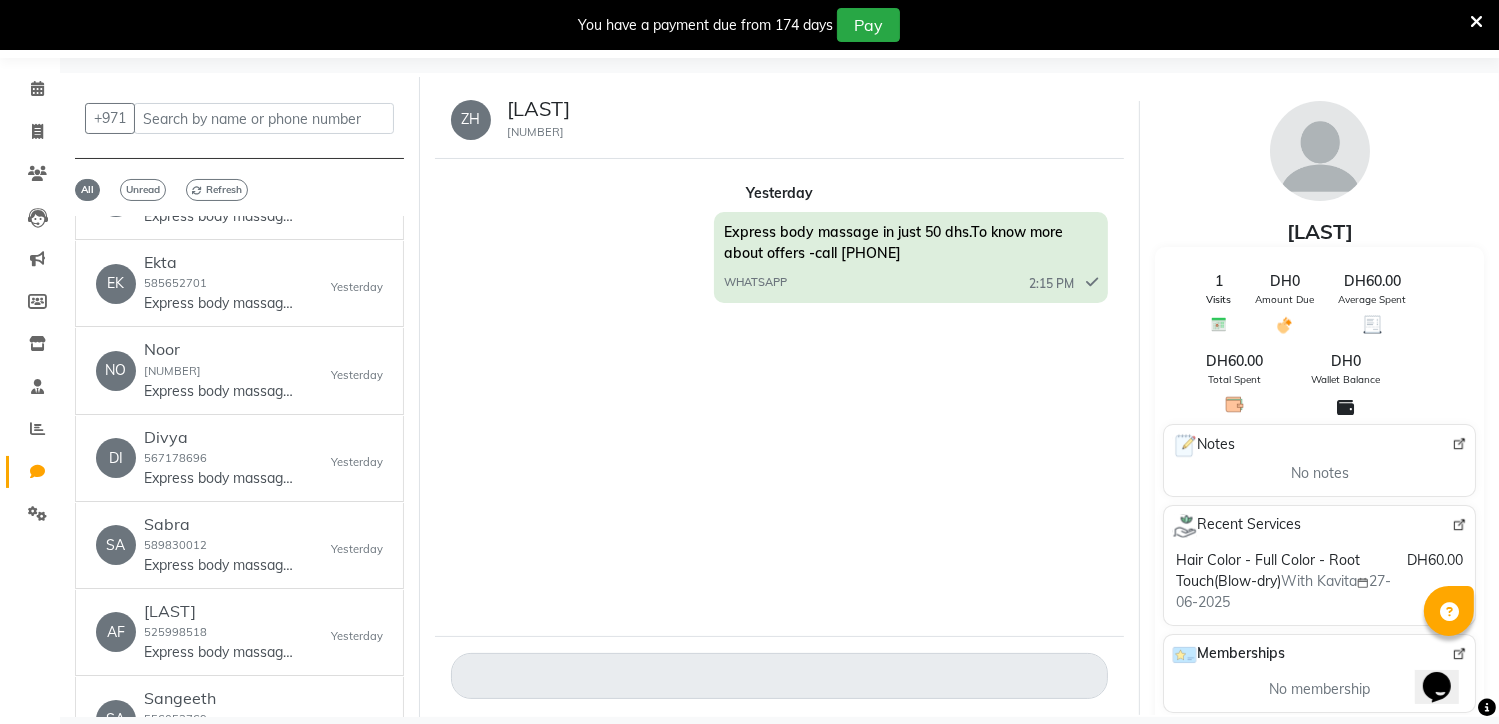 scroll, scrollTop: 683, scrollLeft: 0, axis: vertical 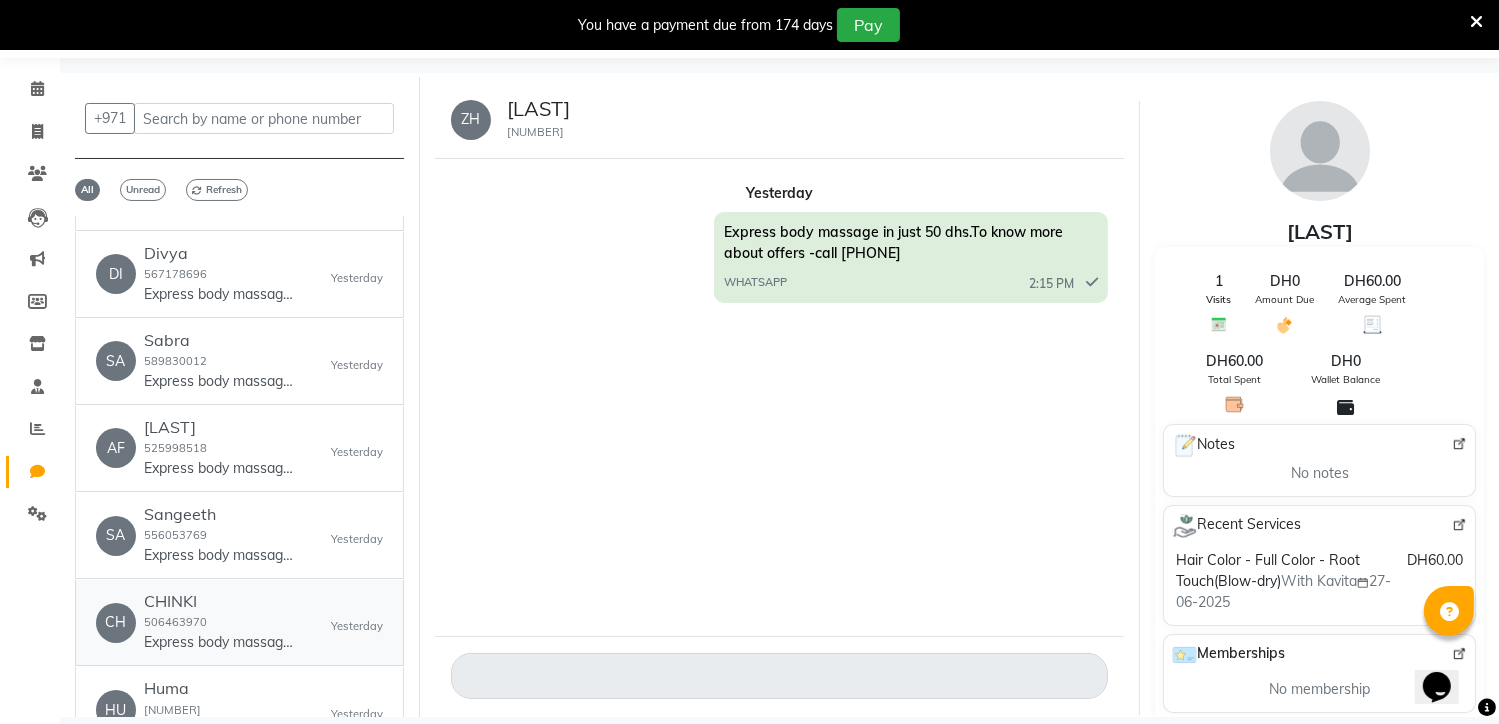 click on "CHINKI" 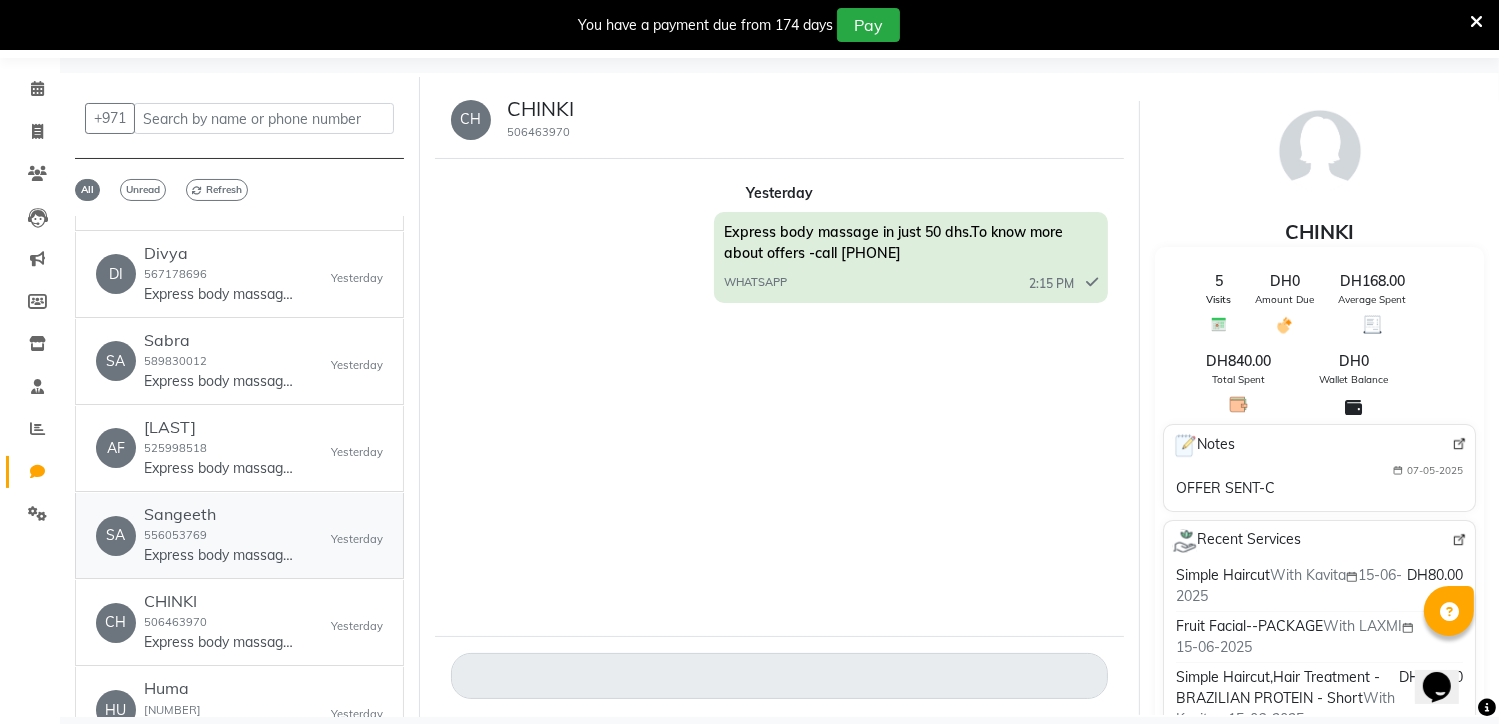click on "556053769" 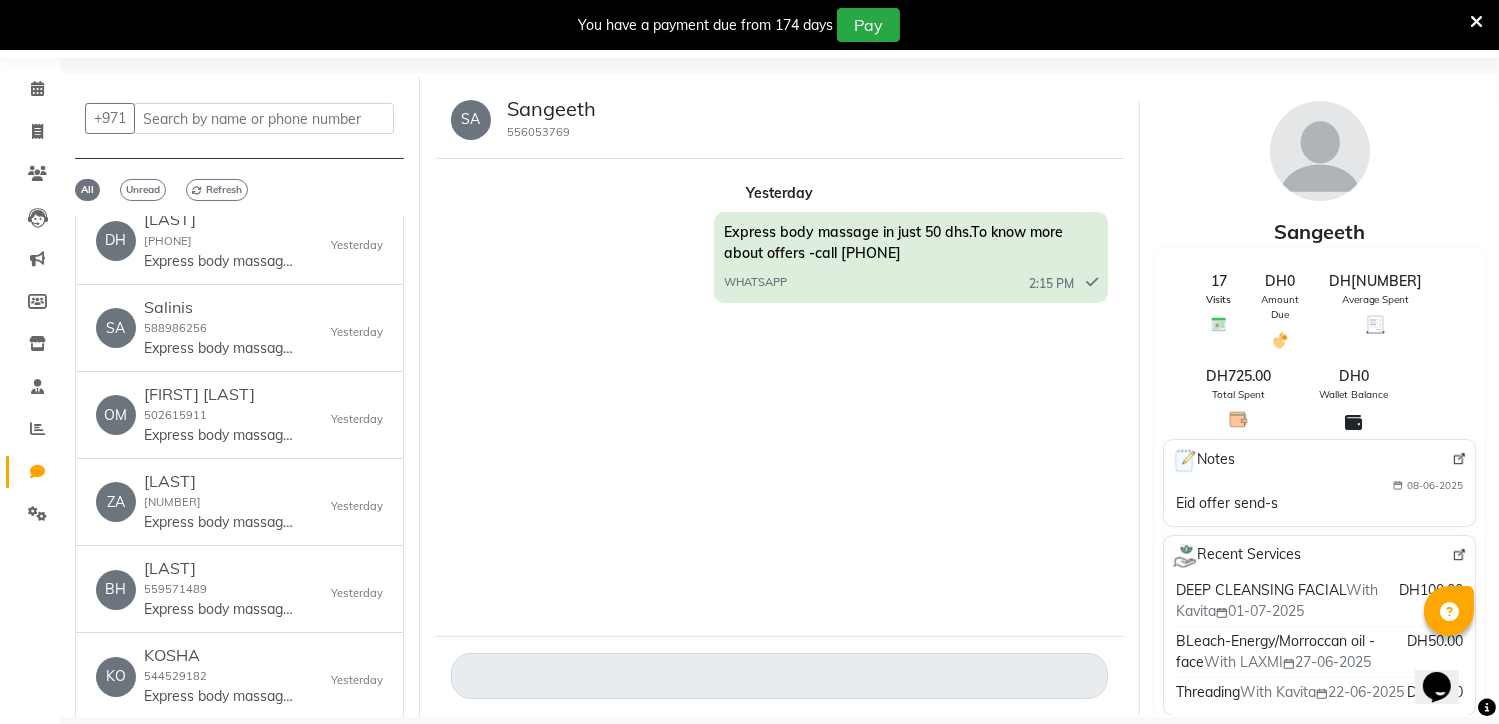 scroll, scrollTop: 2059, scrollLeft: 0, axis: vertical 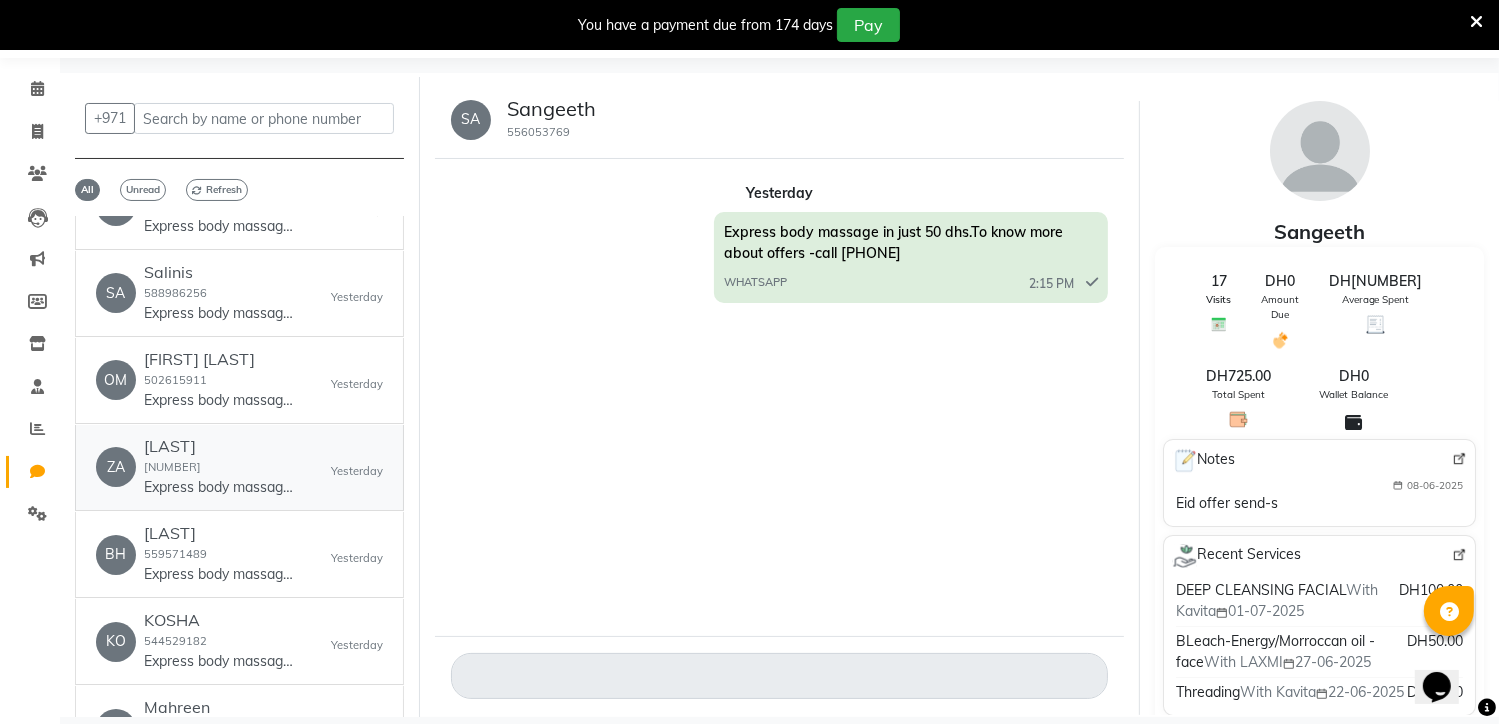 click on "ZA [FIRST] [NUMBER] Express body massage in just 50 dhs.To know more about offers -call [PHONE]   Yesterday" 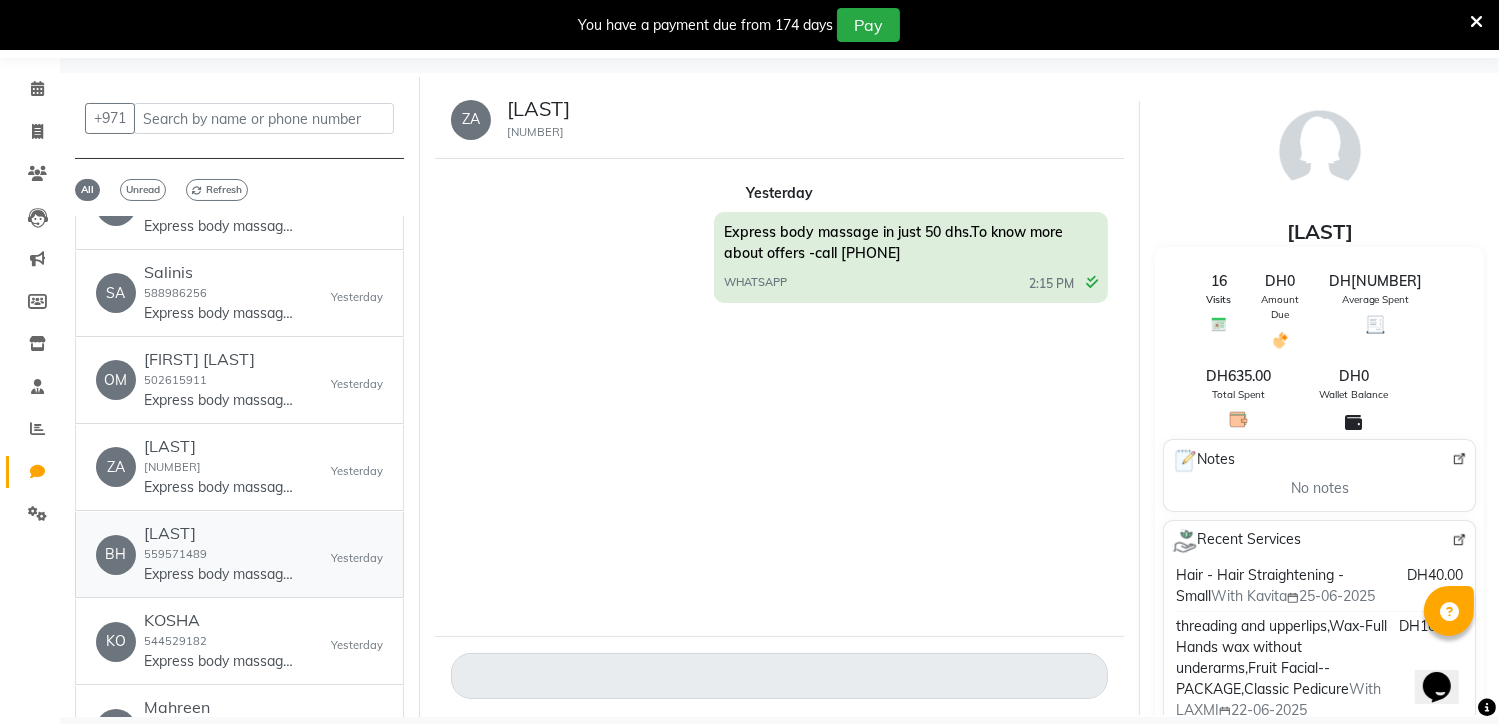click on "[LAST] [NUMBER] Express body massage in just 50 dhs.To know more about offers -call [PHONE]" 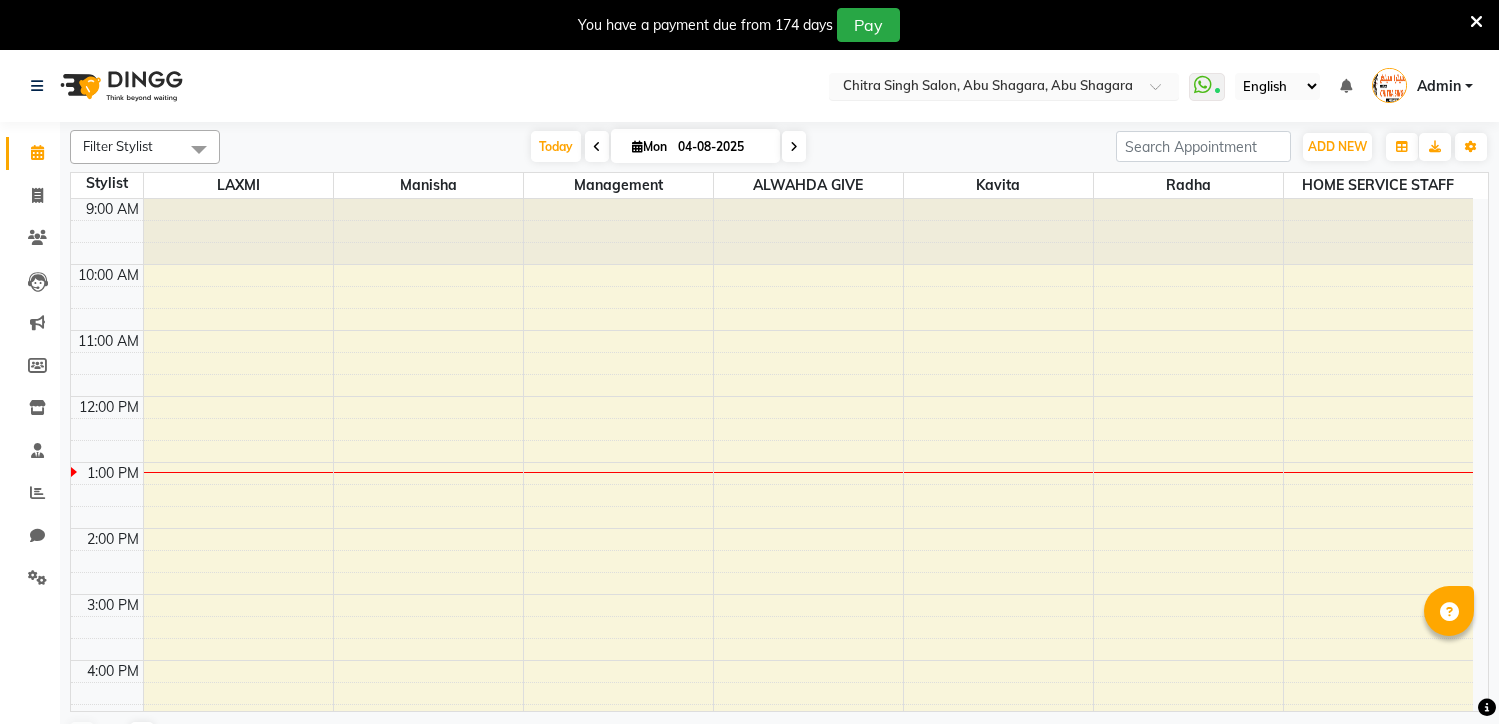 scroll, scrollTop: 0, scrollLeft: 0, axis: both 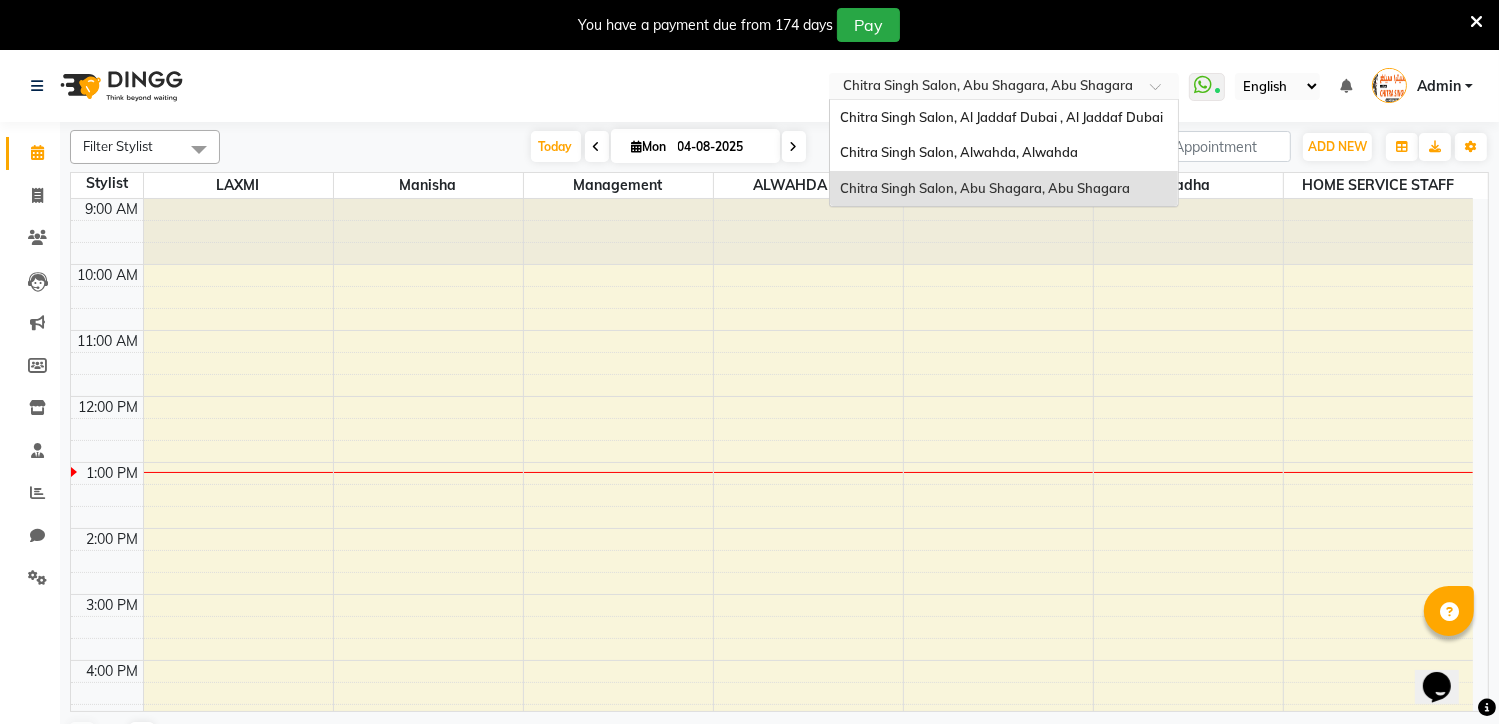 click at bounding box center [1162, 92] 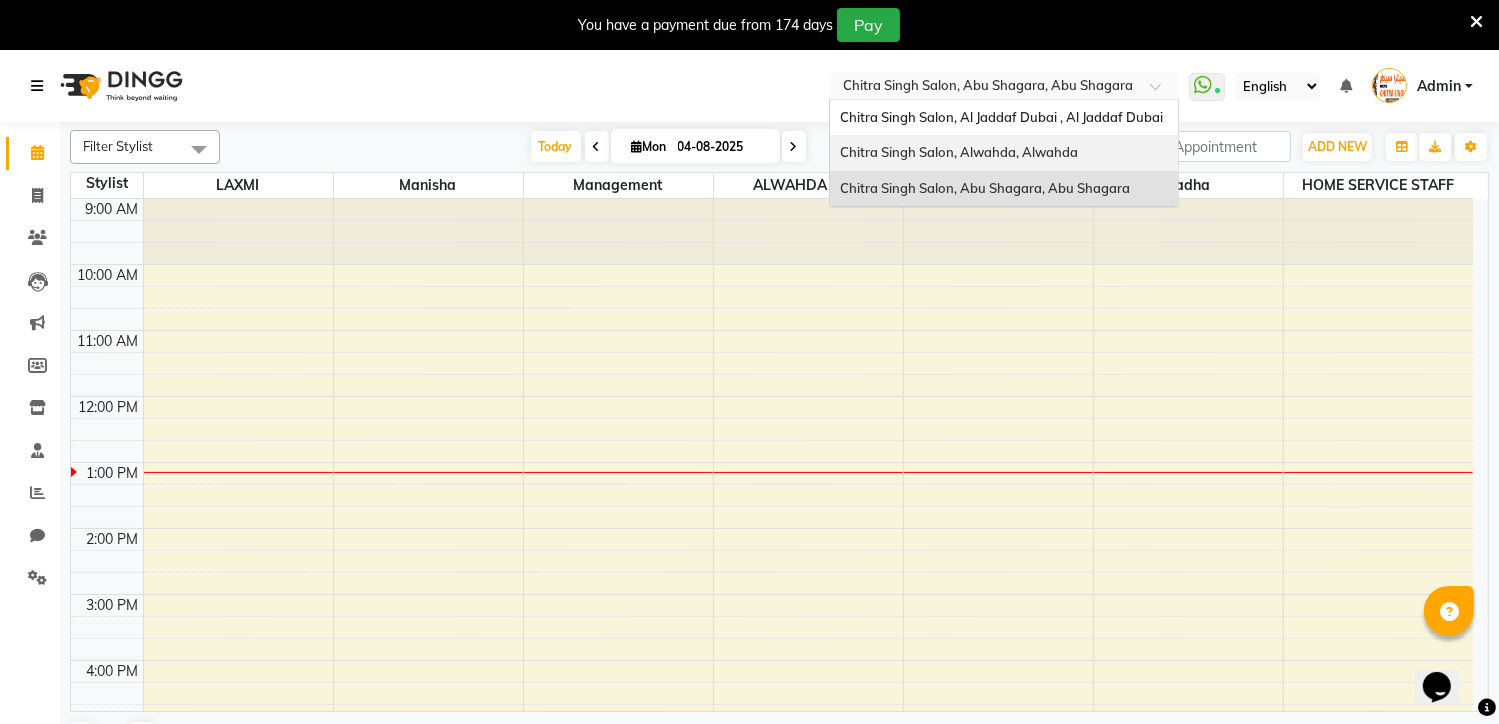 click at bounding box center (37, 86) 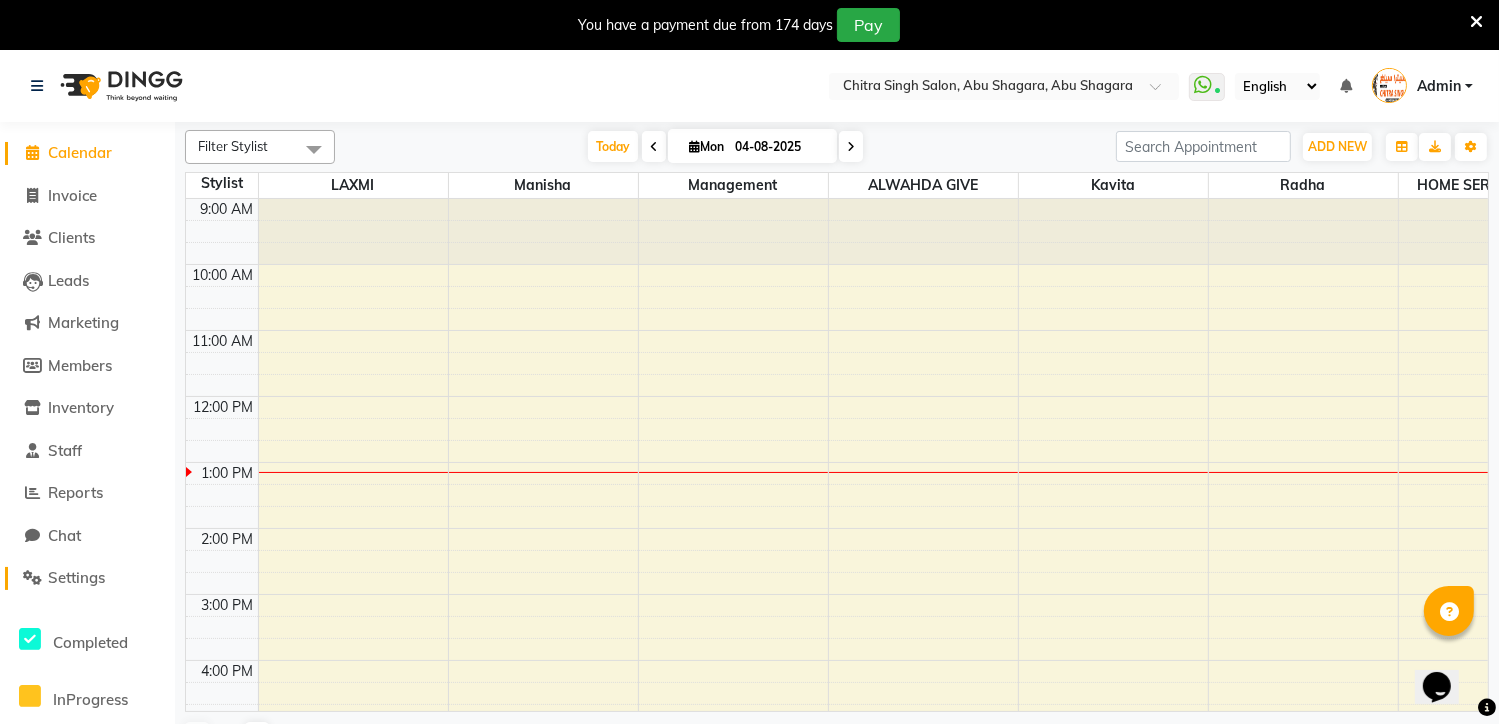 click on "Settings" 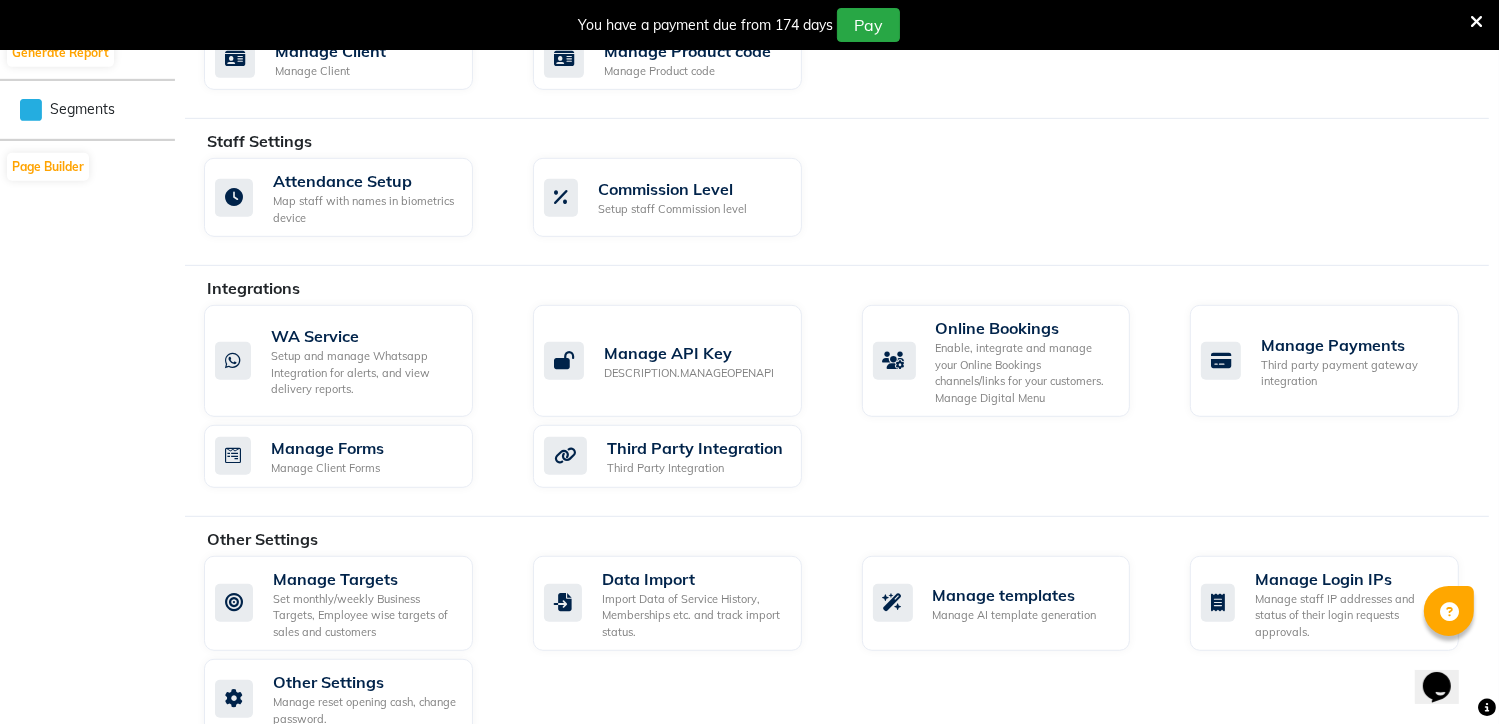 scroll, scrollTop: 1075, scrollLeft: 0, axis: vertical 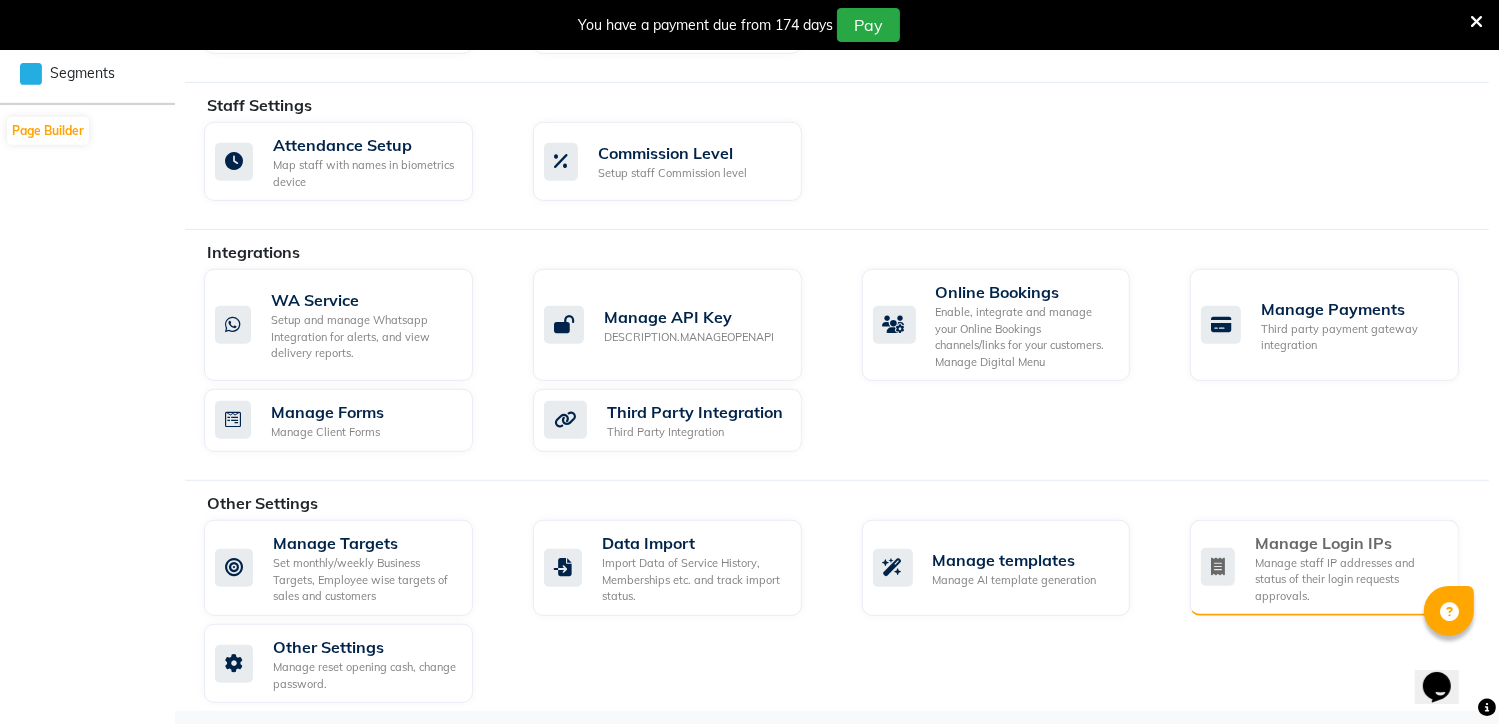 click on "Manage staff IP addresses and status of their login requests approvals." 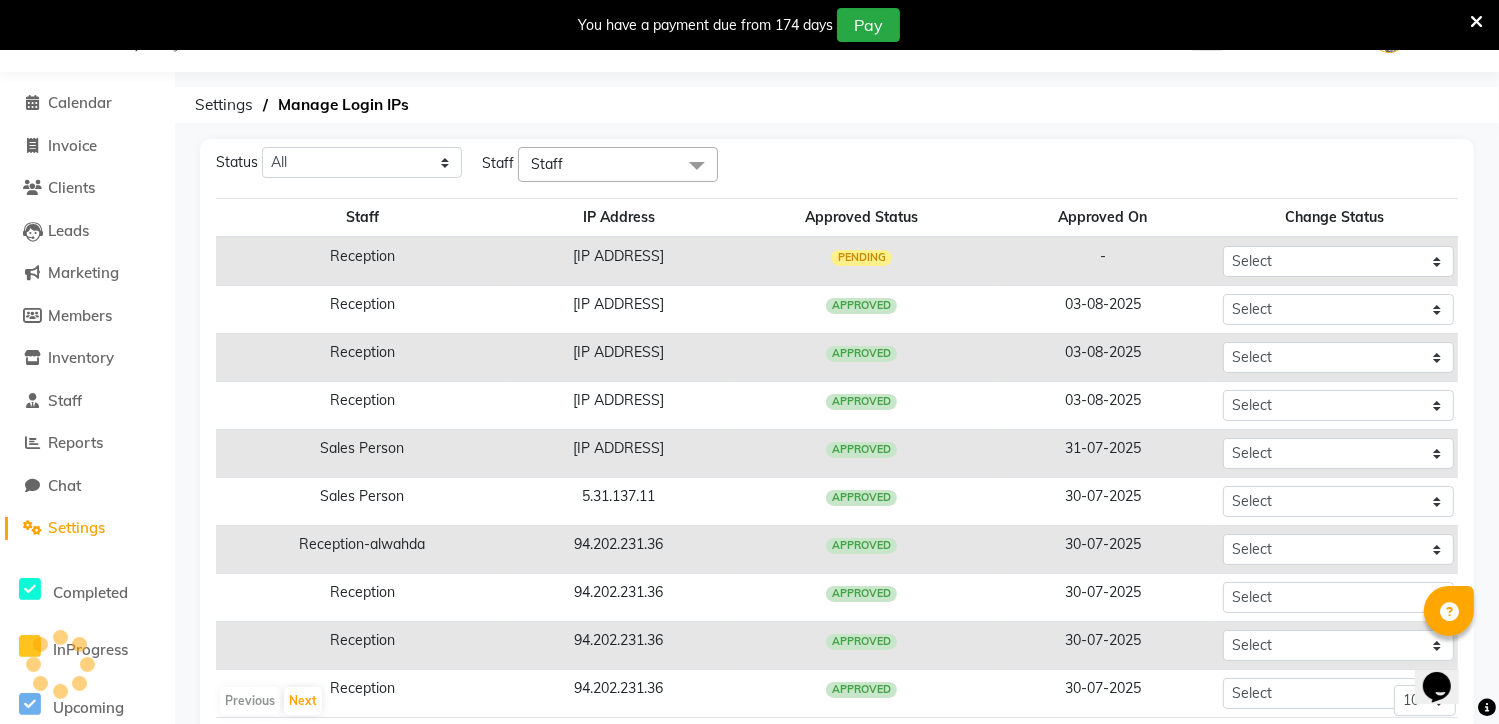 scroll, scrollTop: 95, scrollLeft: 0, axis: vertical 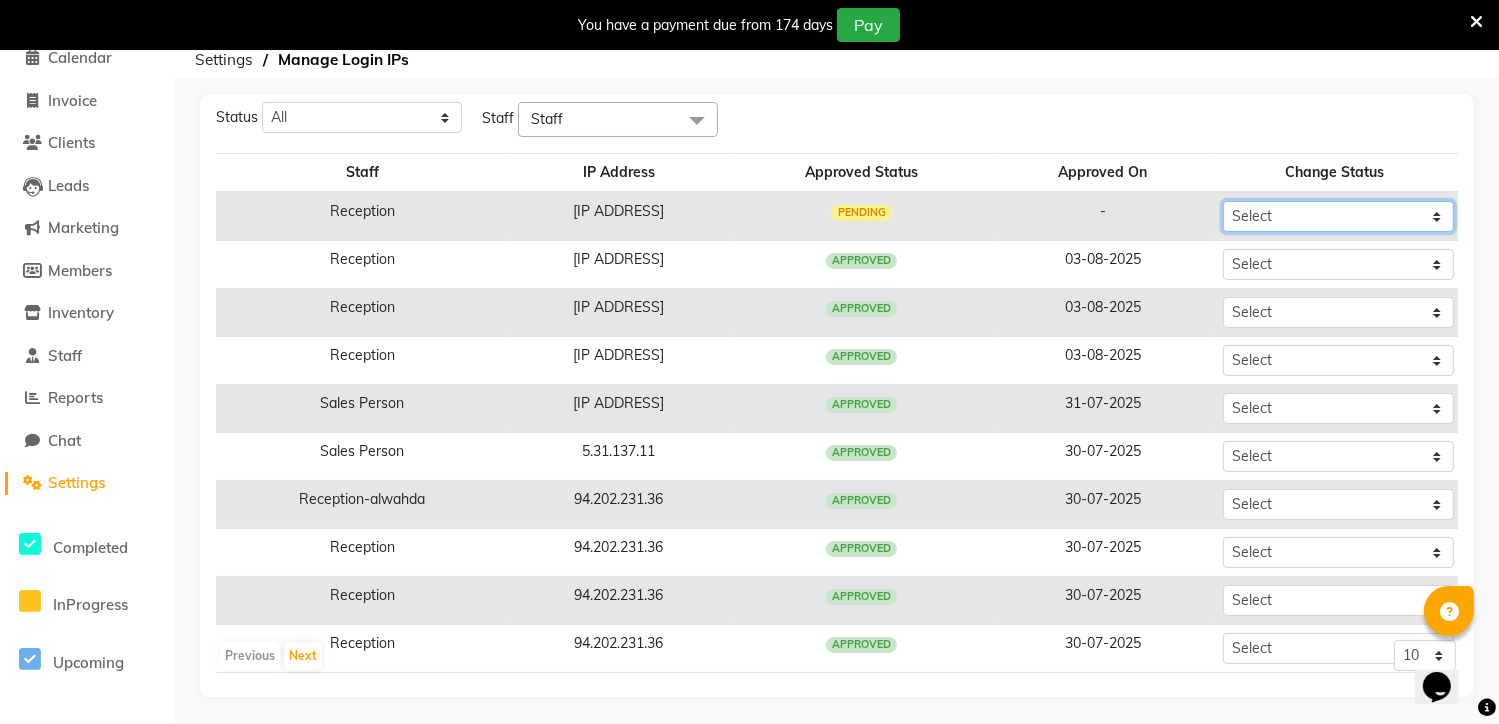 click on "Select Approved Rejected" 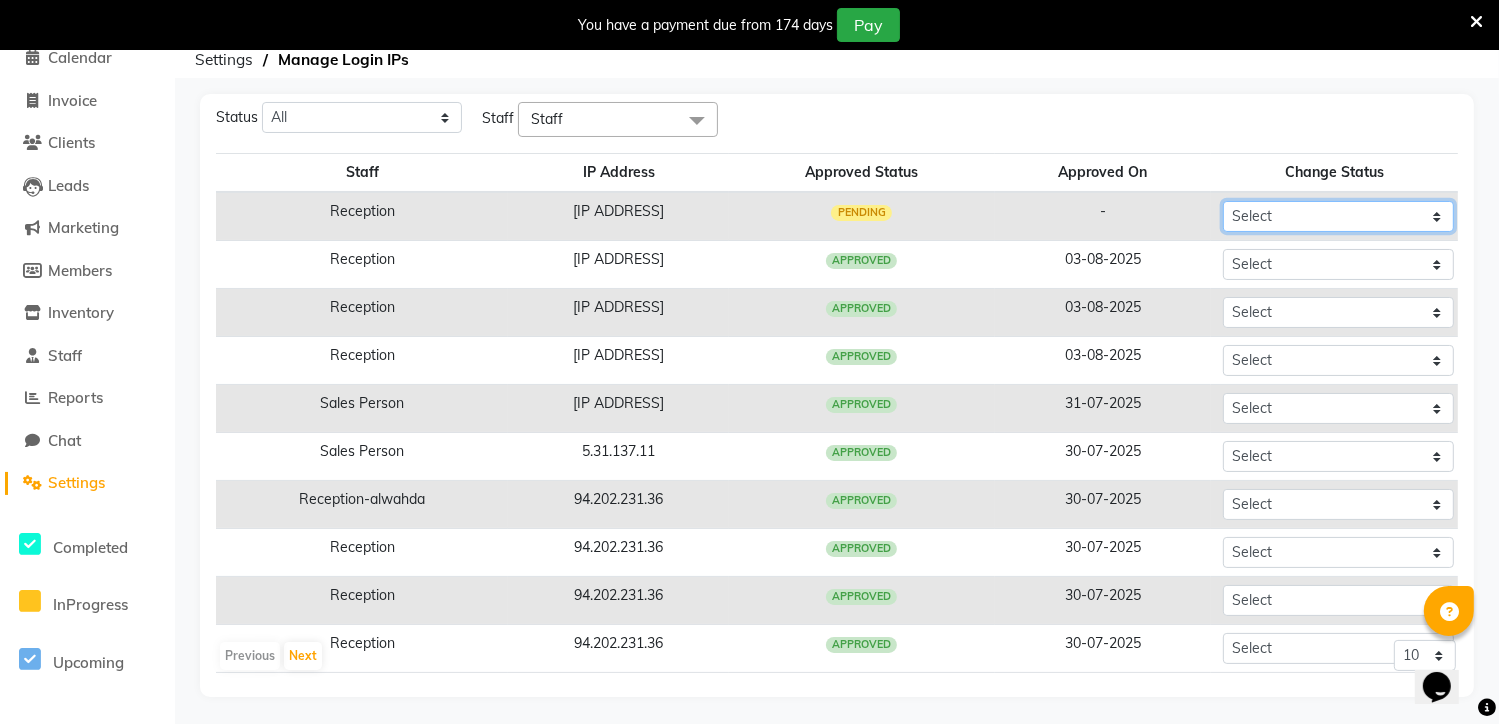 select on "Approved" 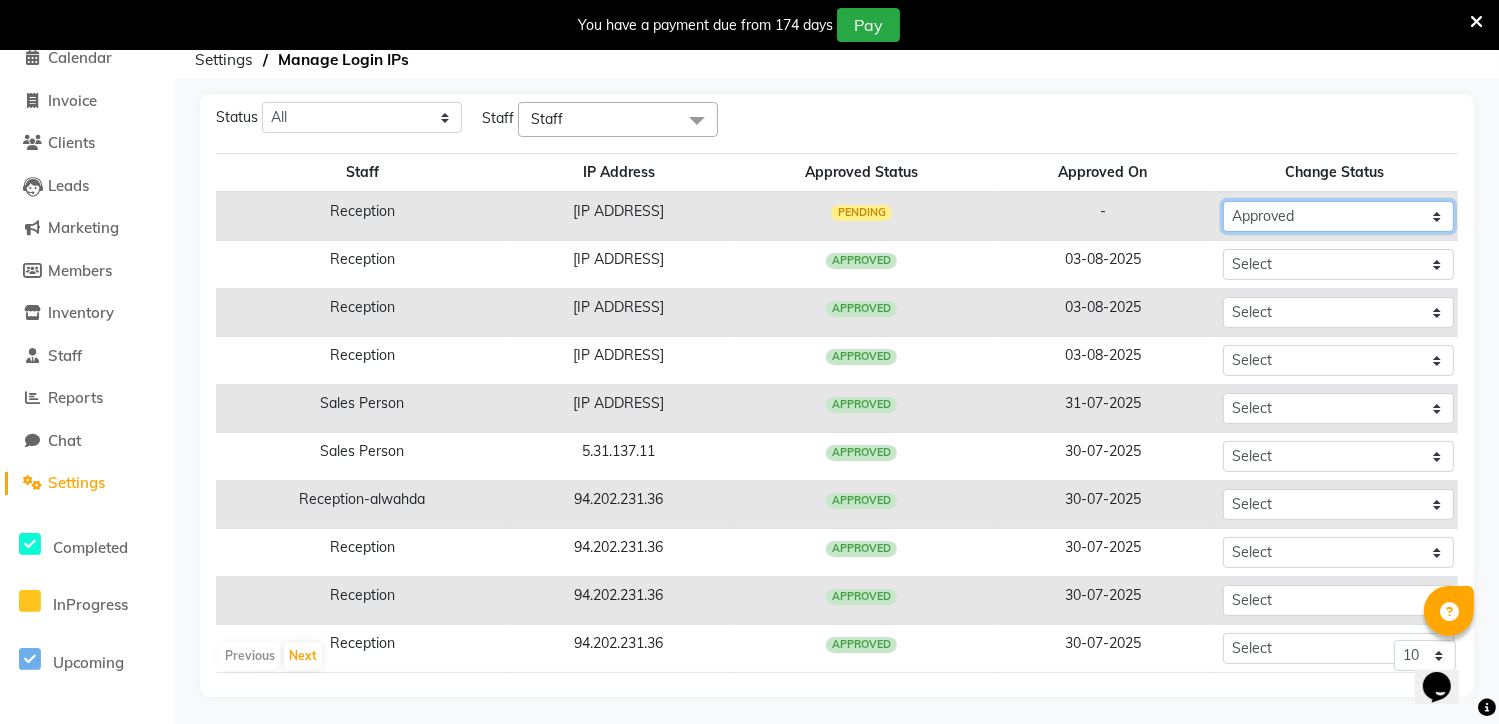 click on "Select Approved Rejected" 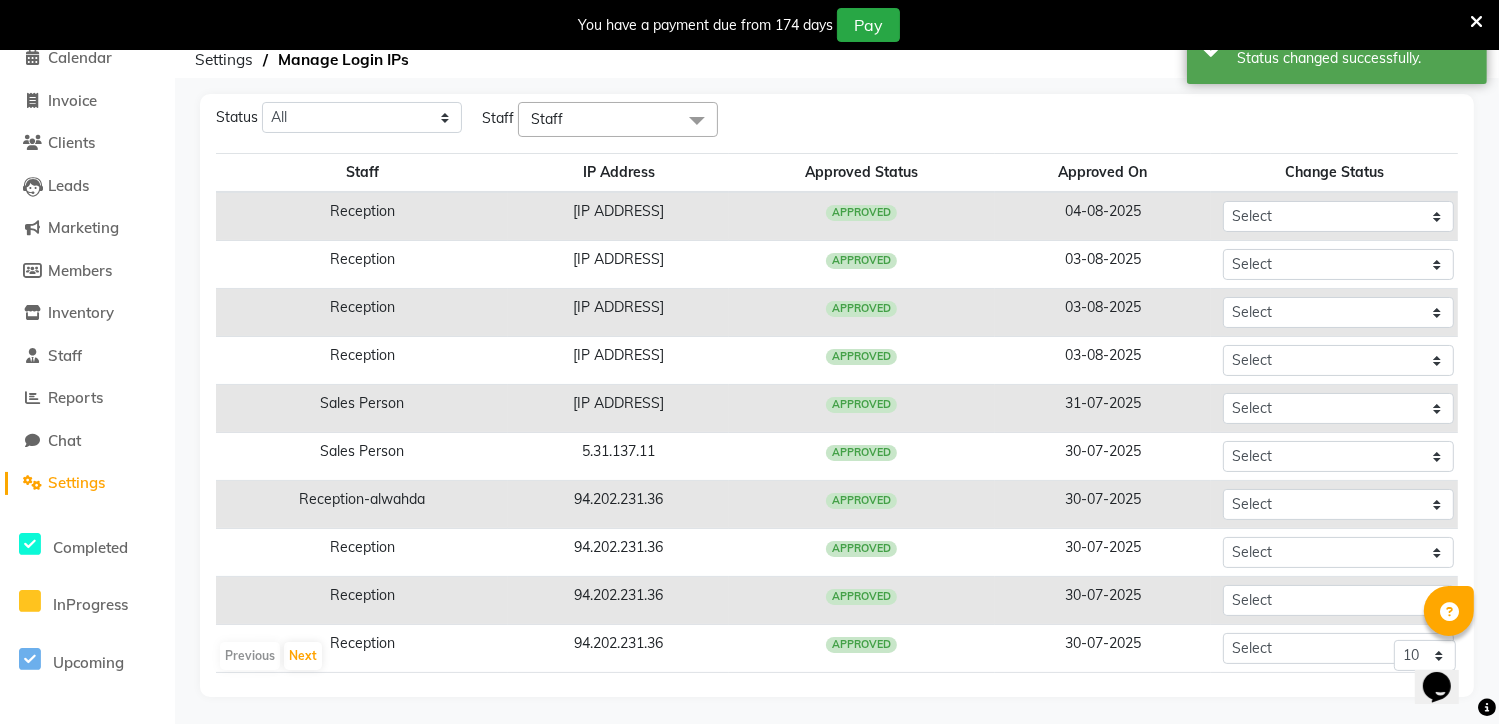 scroll, scrollTop: 0, scrollLeft: 0, axis: both 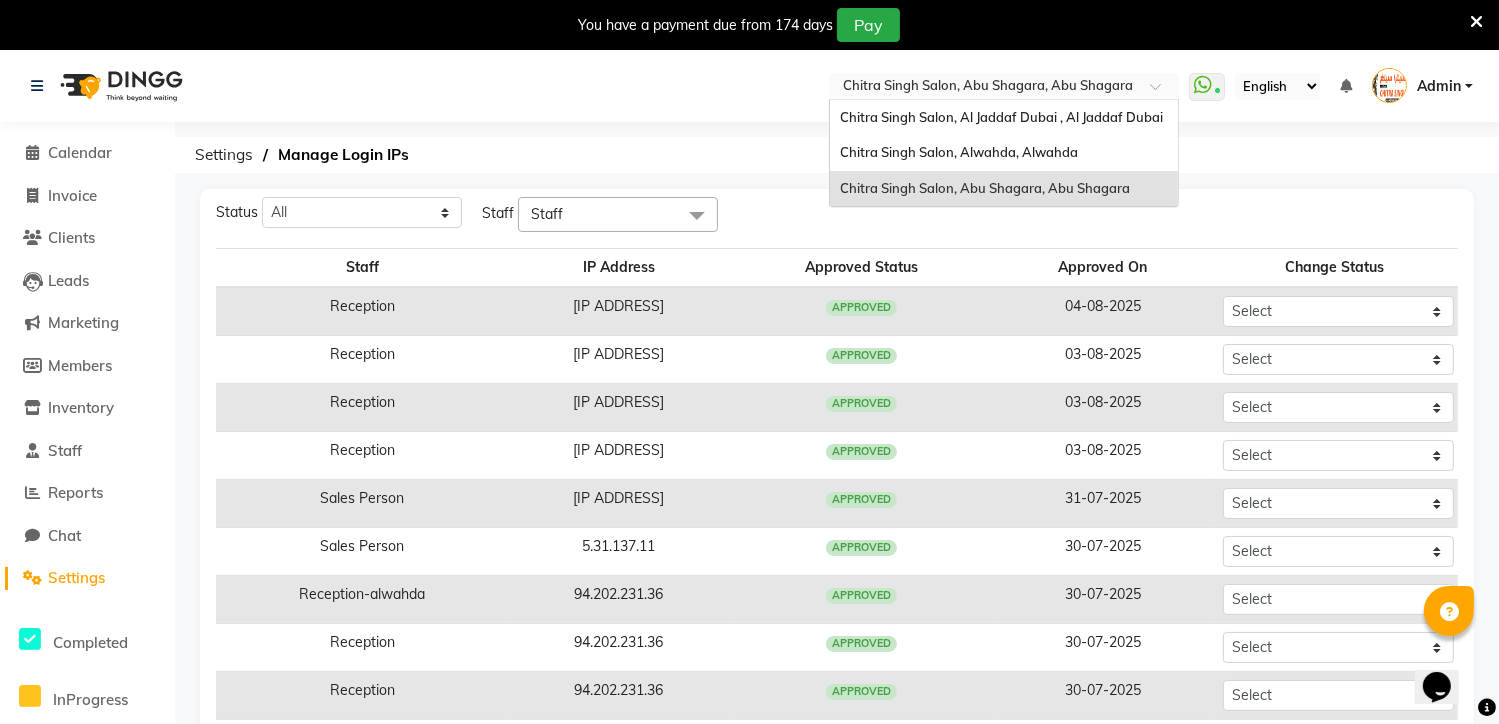 click at bounding box center [1004, 88] 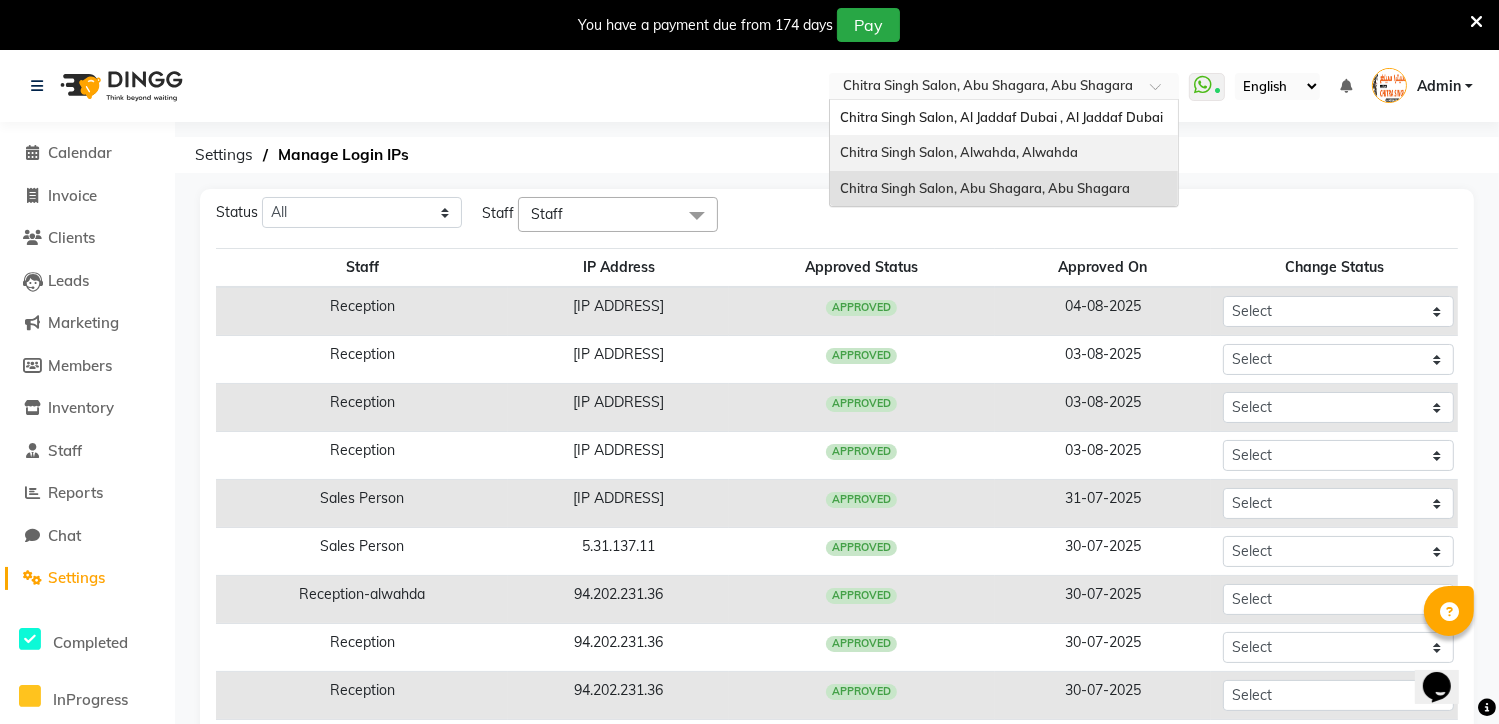 click on "Chitra Singh Salon, Alwahda, Alwahda" at bounding box center [1004, 153] 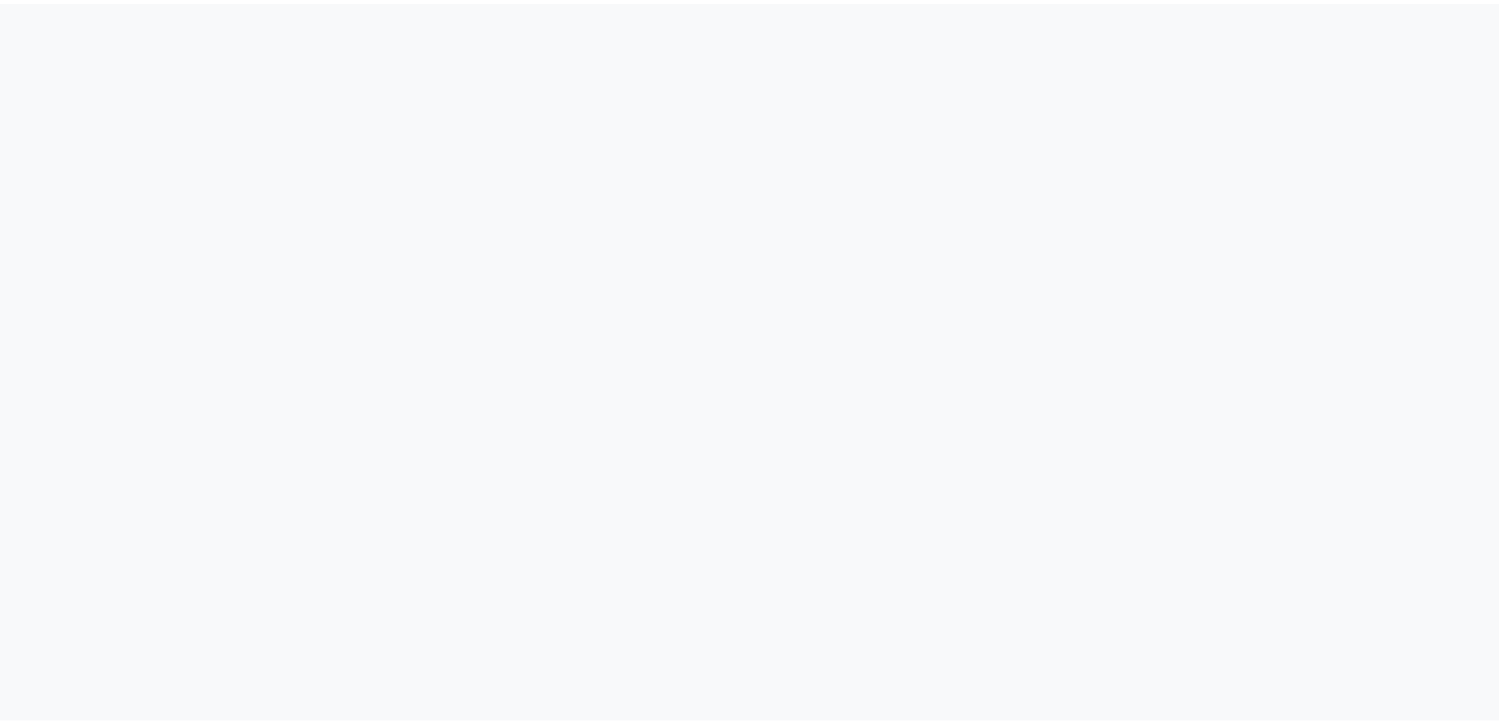 scroll, scrollTop: 0, scrollLeft: 0, axis: both 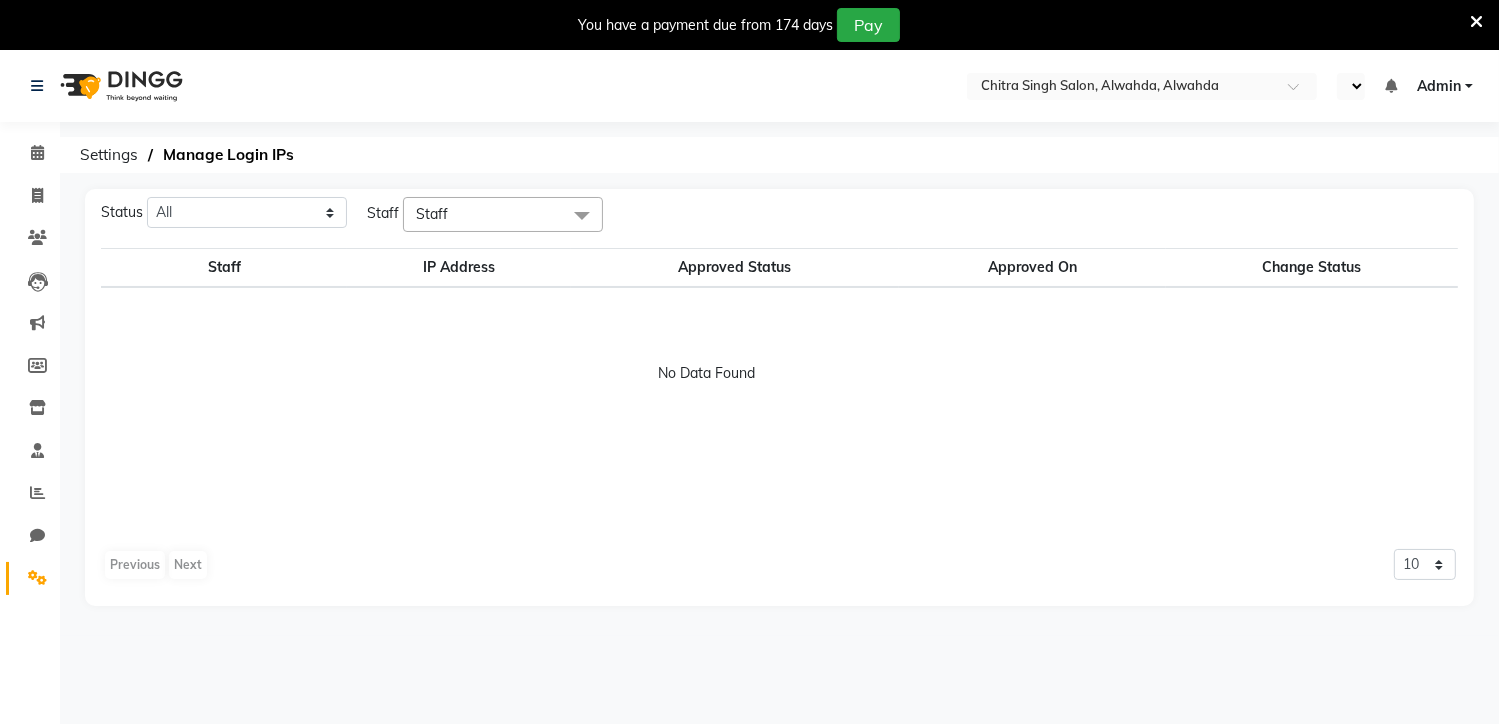 select on "en" 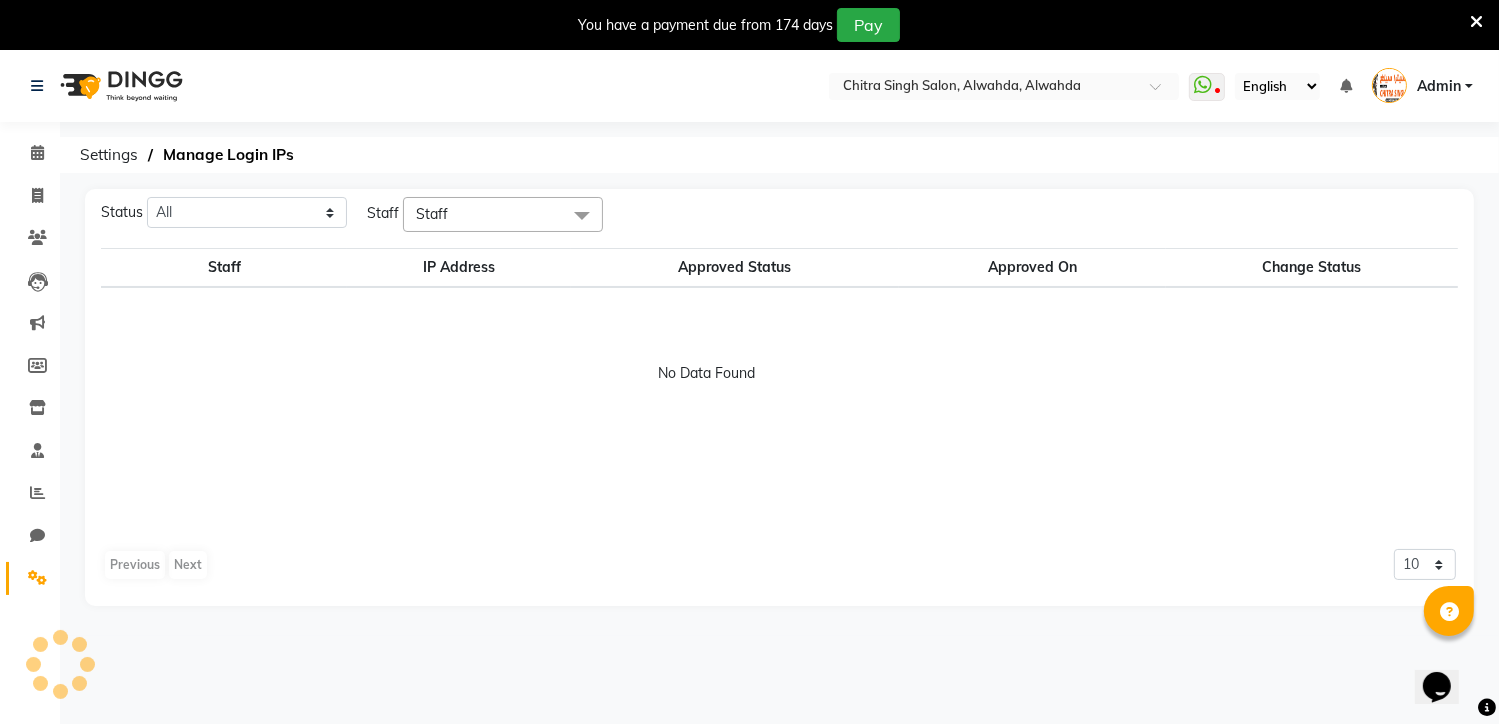 scroll, scrollTop: 0, scrollLeft: 0, axis: both 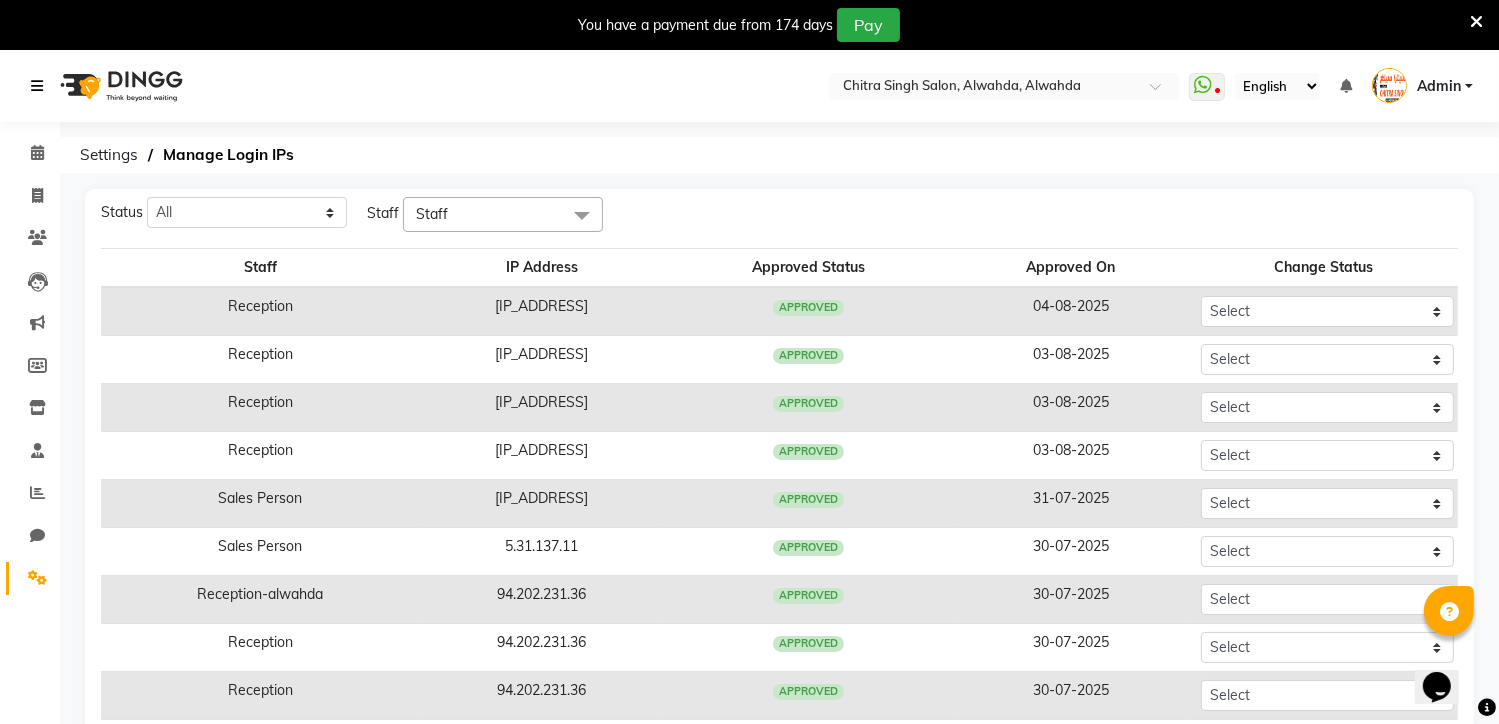 click at bounding box center [37, 86] 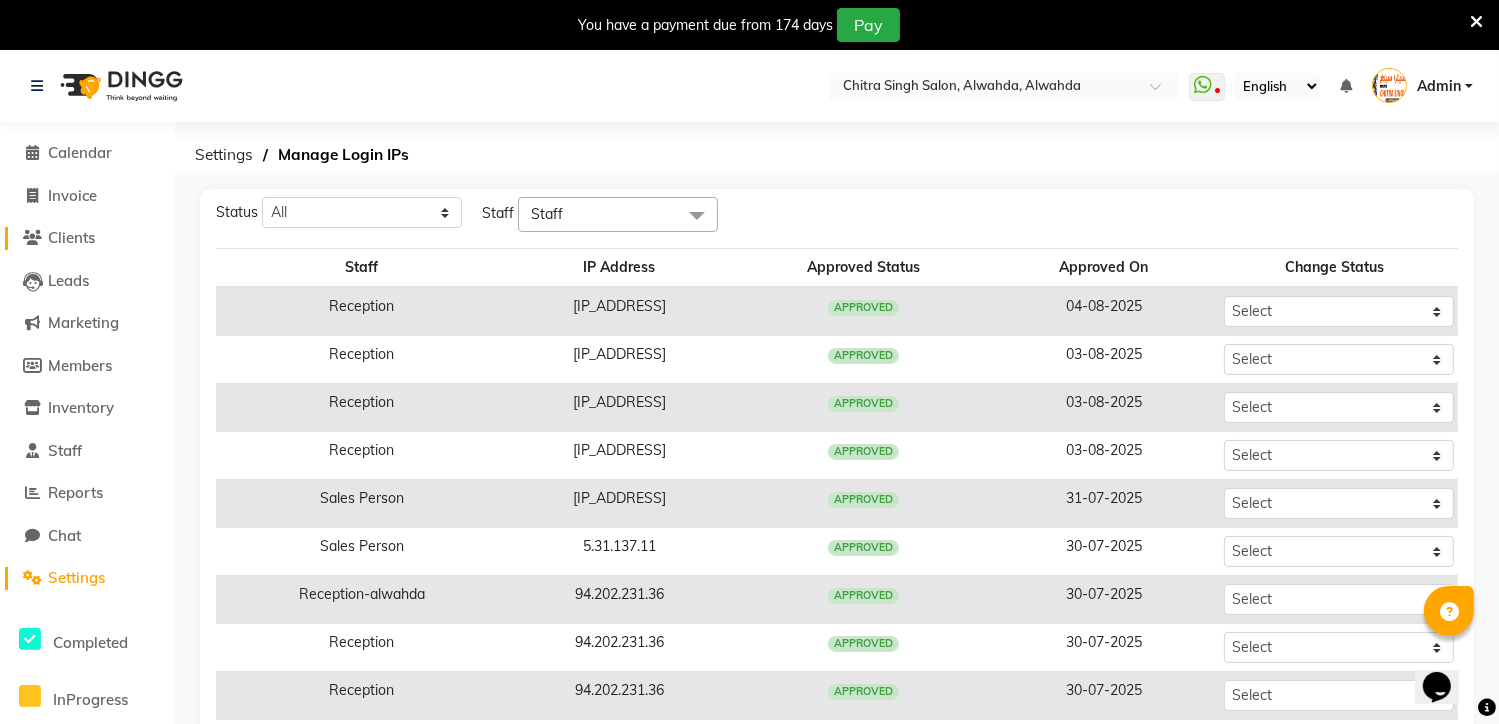 click on "Clients" 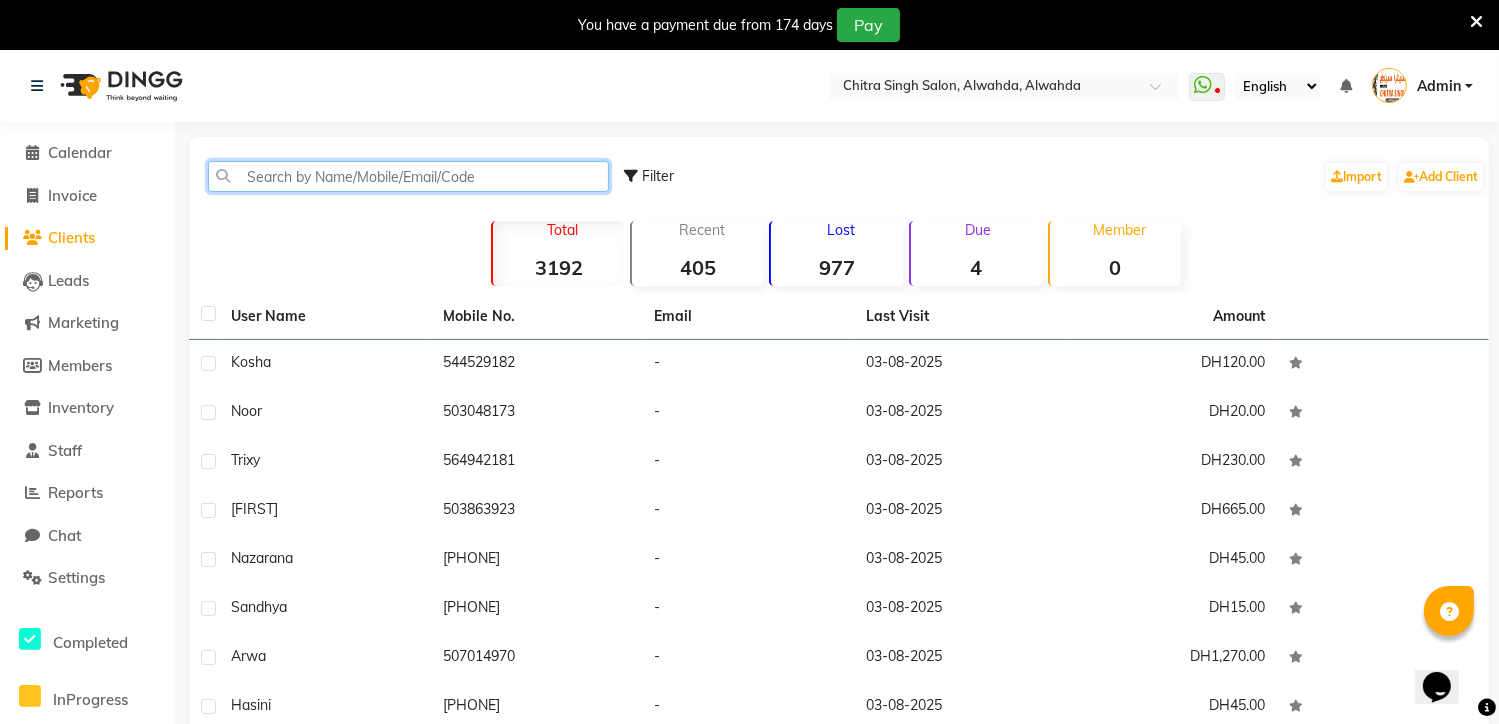 click 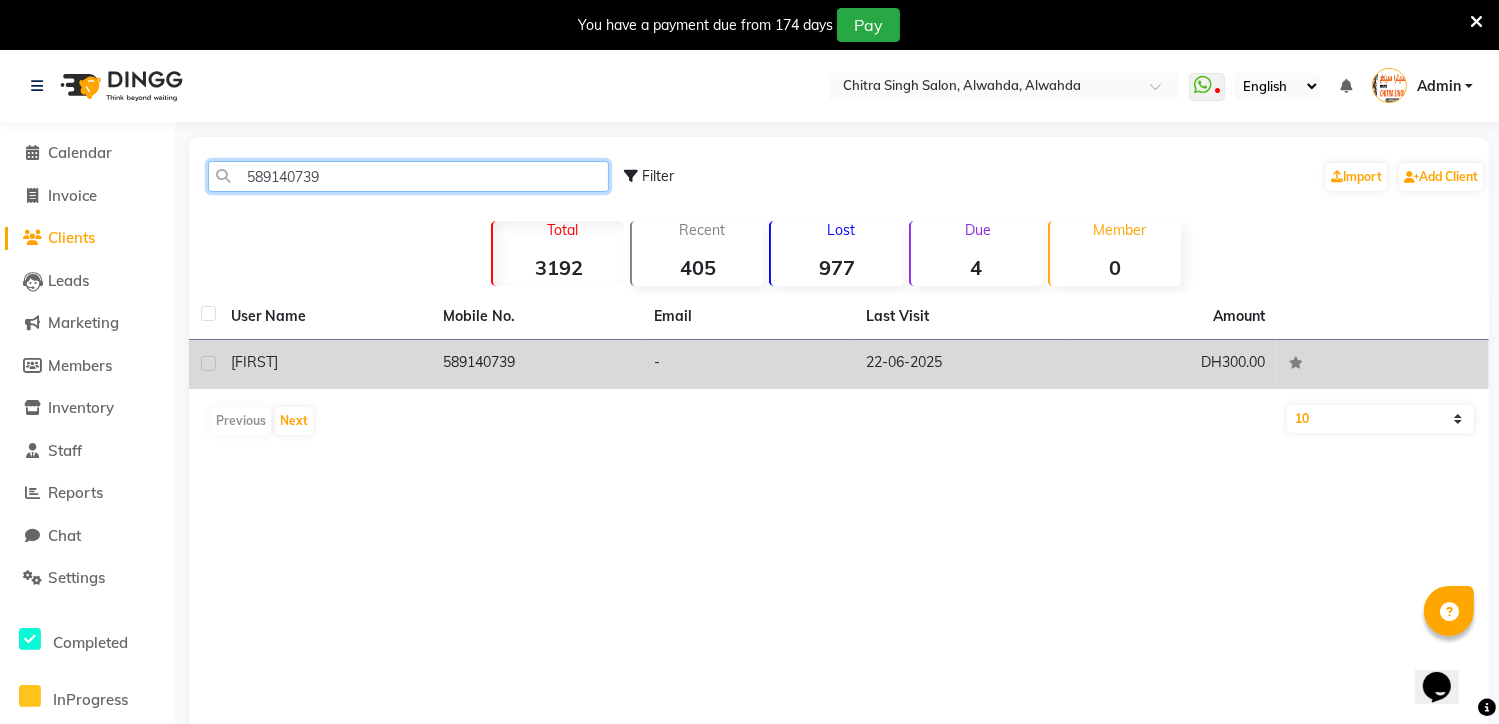 type on "589140739" 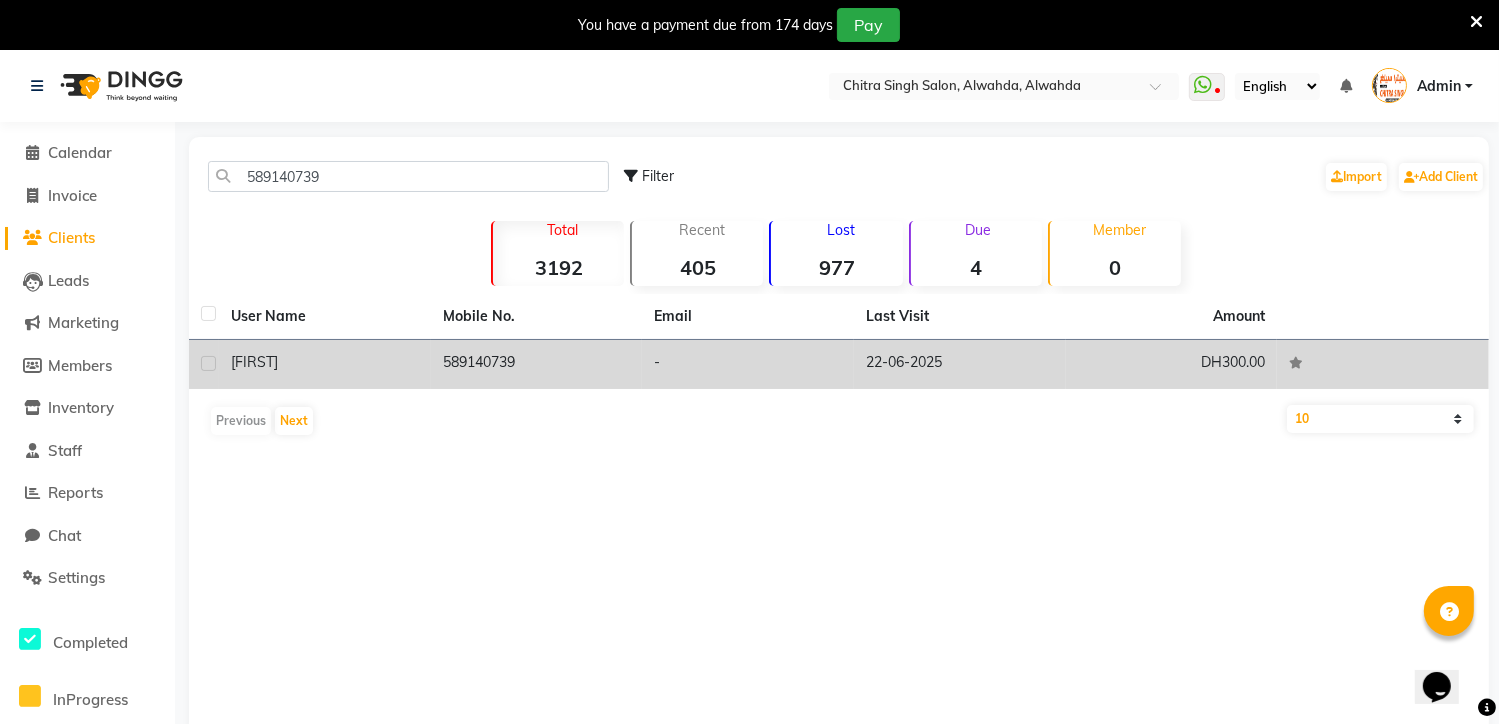 click on "589140739" 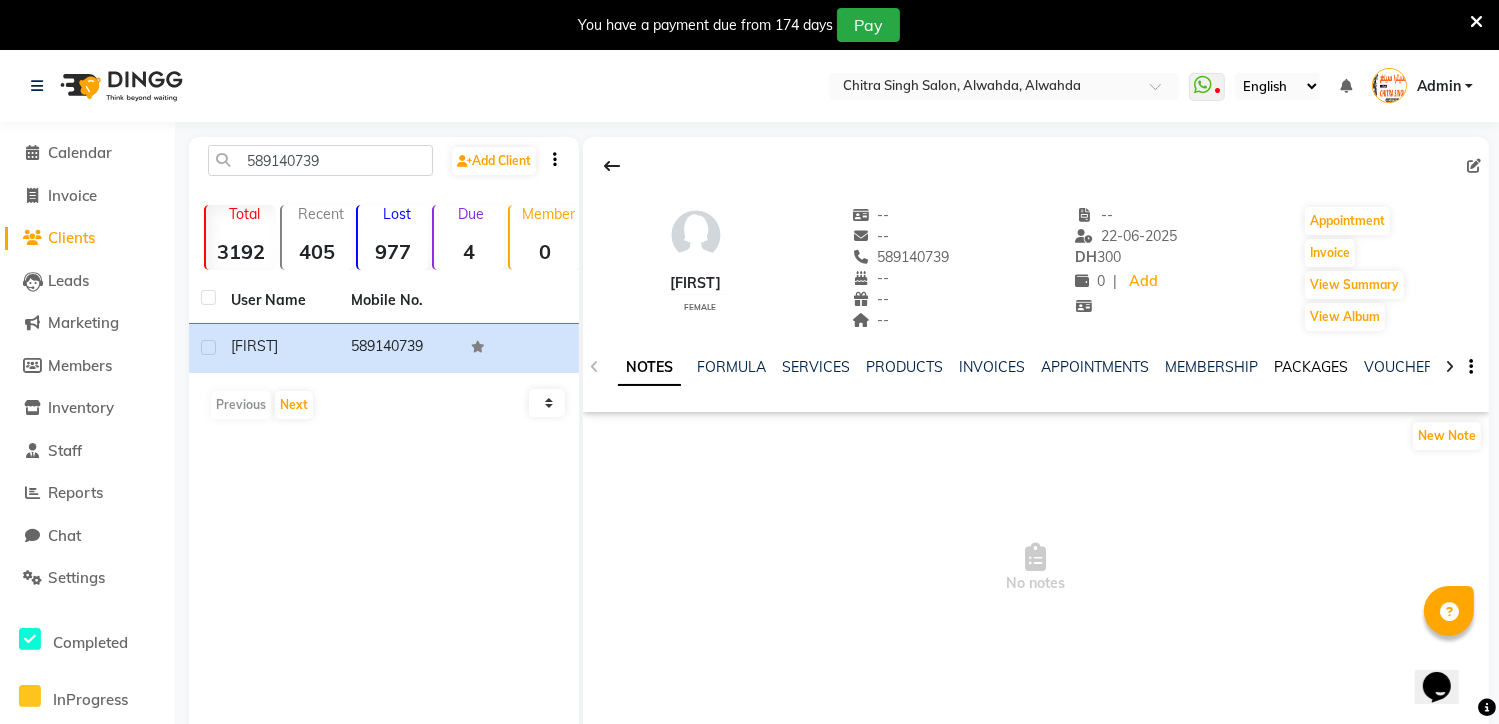 click on "PACKAGES" 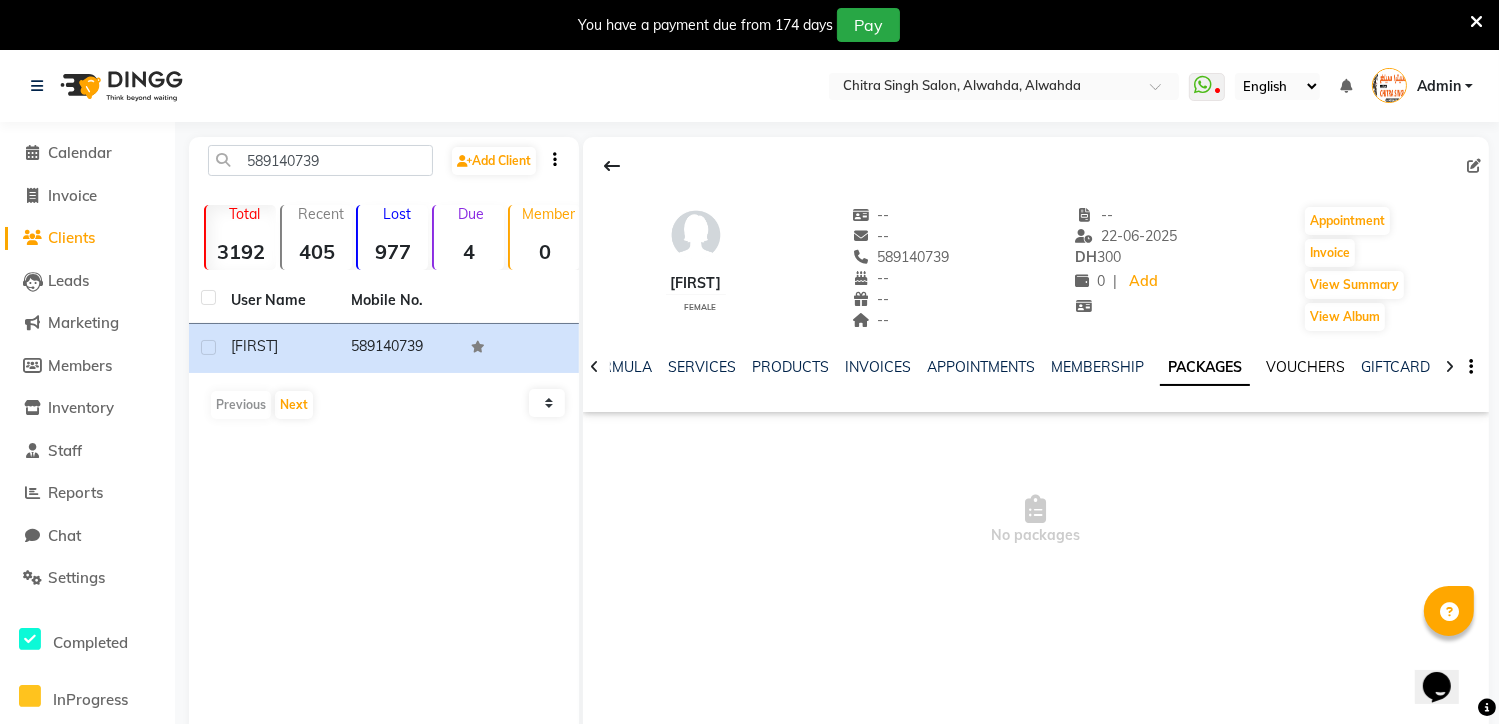 click on "VOUCHERS" 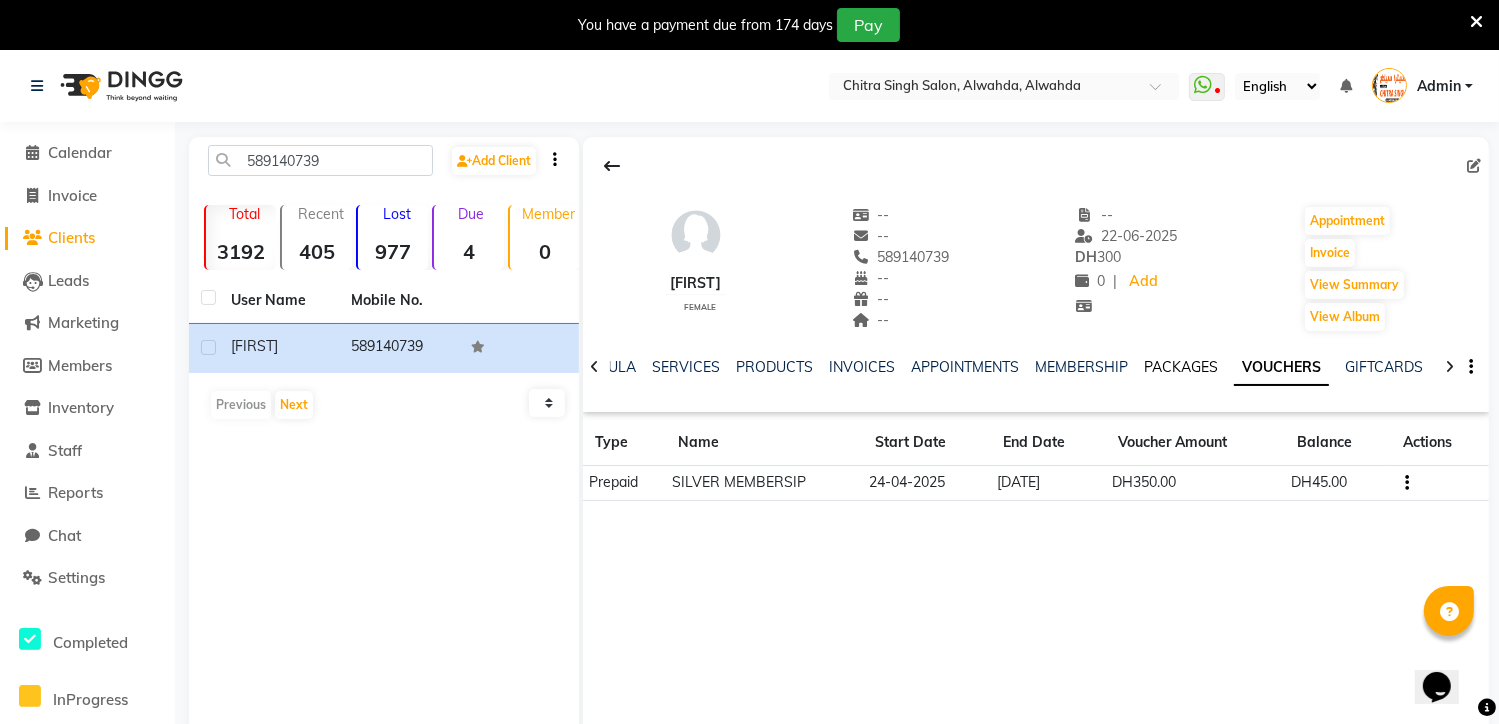 click on "PACKAGES" 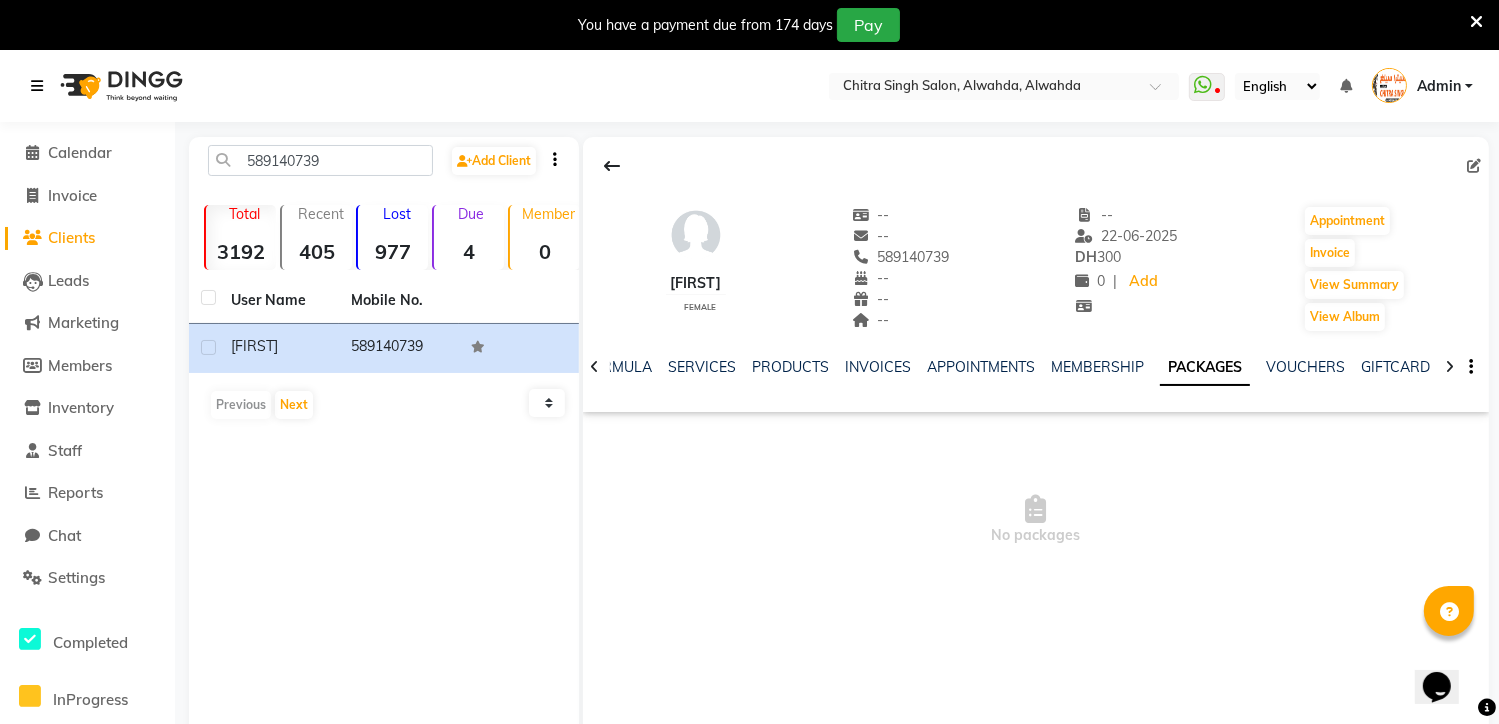 click at bounding box center (37, 86) 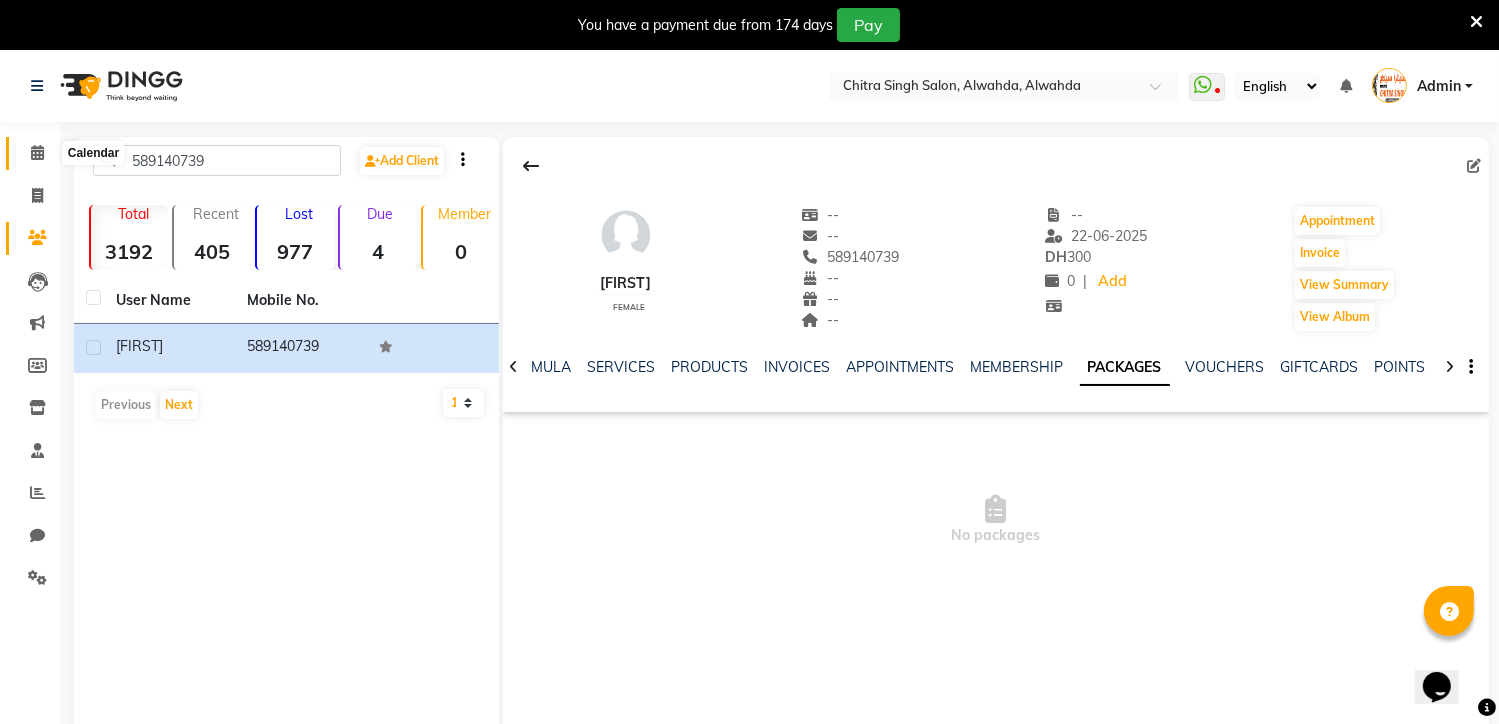 click 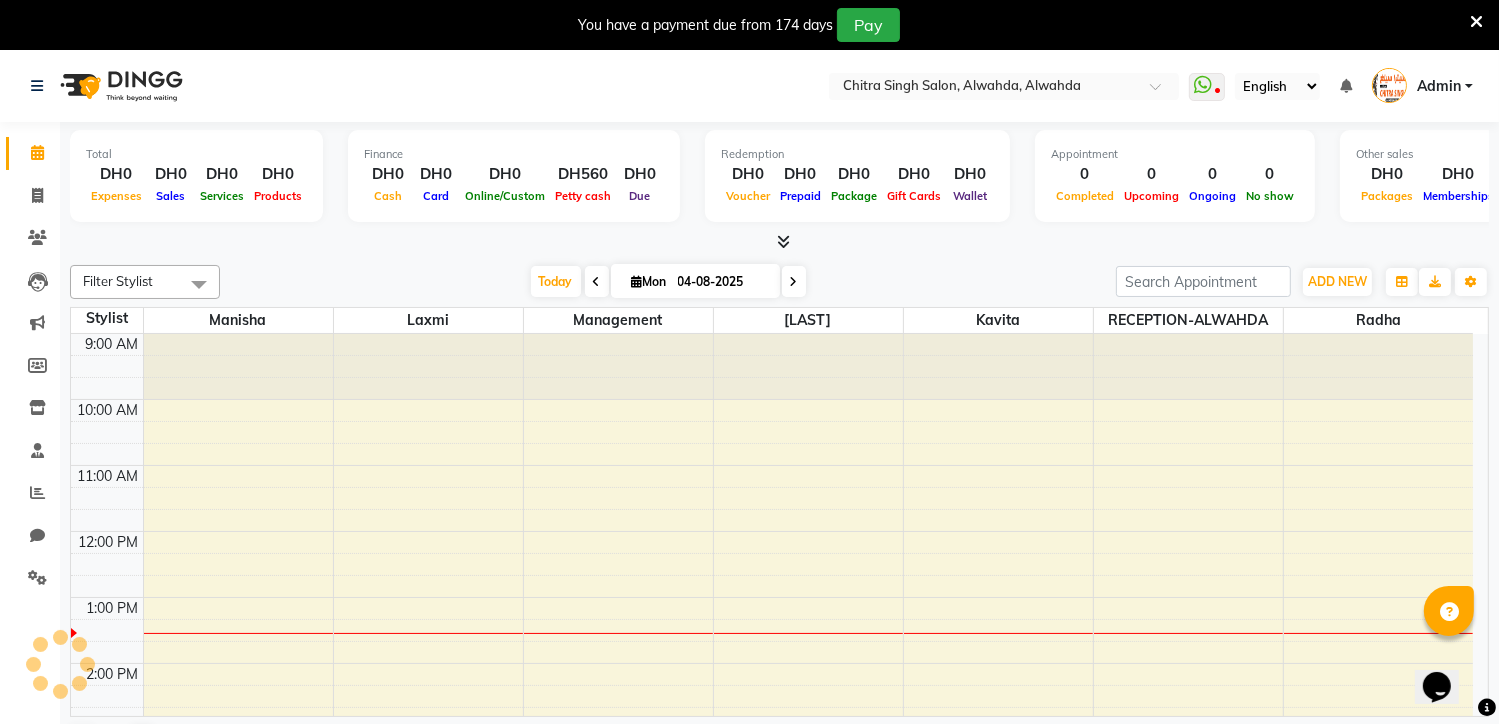 scroll, scrollTop: 0, scrollLeft: 0, axis: both 